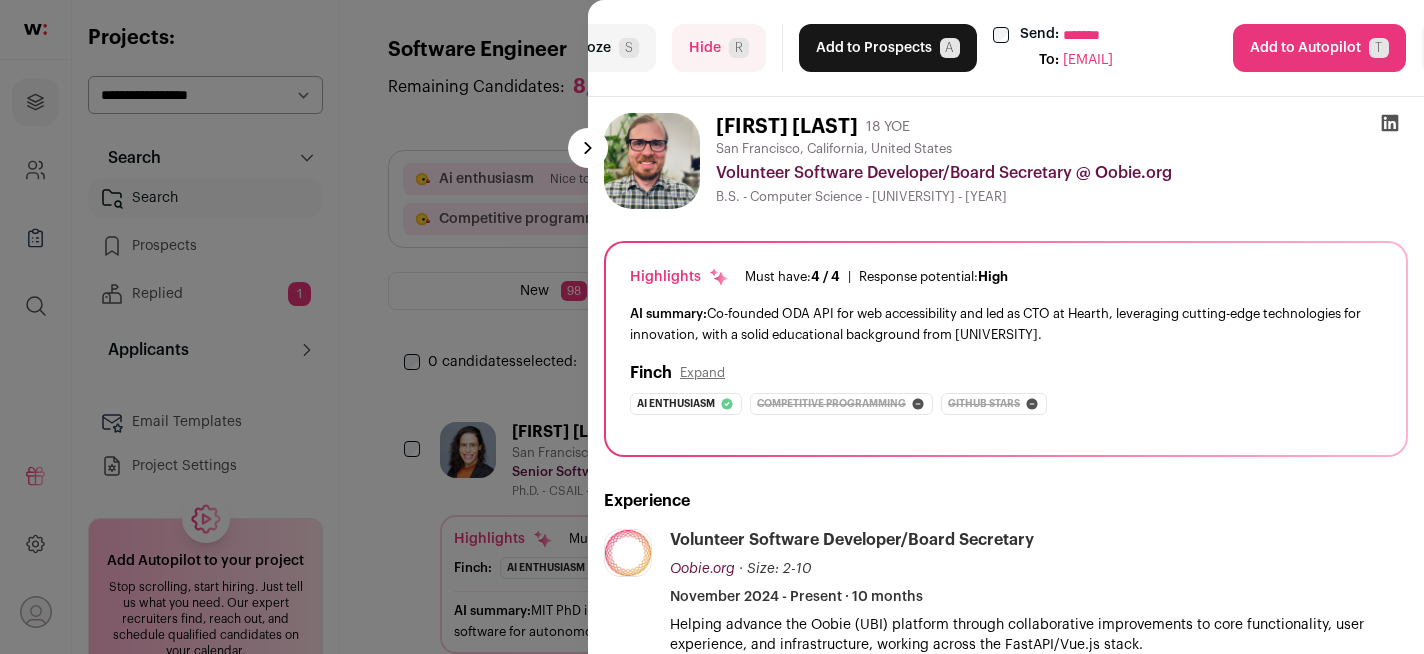 scroll, scrollTop: 39, scrollLeft: 0, axis: vertical 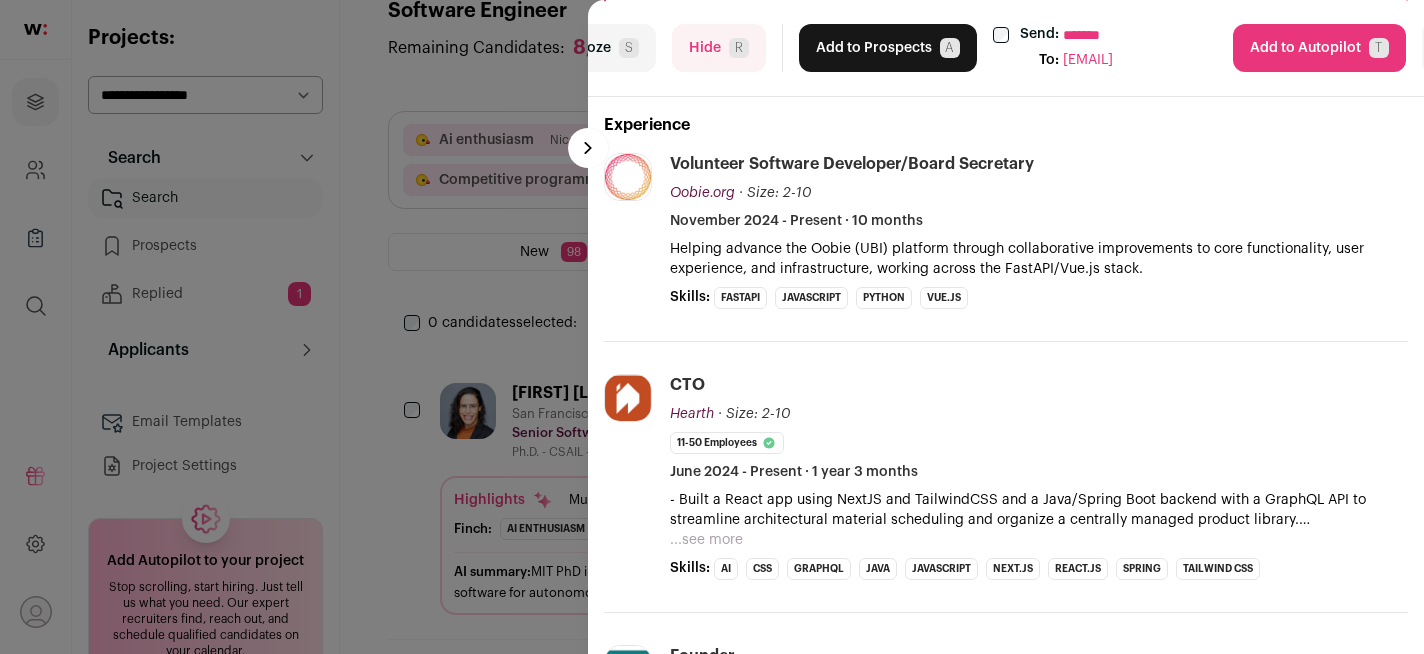 click on "last
Snooze
S
Hide
R
Add to Prospects
A
Send:
[EMAIL]
To:
mjstrauch@[DOMAIN]
Are you sure?
[FIRST] [LAST]  is already in your ATS. Do you wish to reach out to this candidate through wellfound:ai?
Cancel
********" at bounding box center [712, 327] 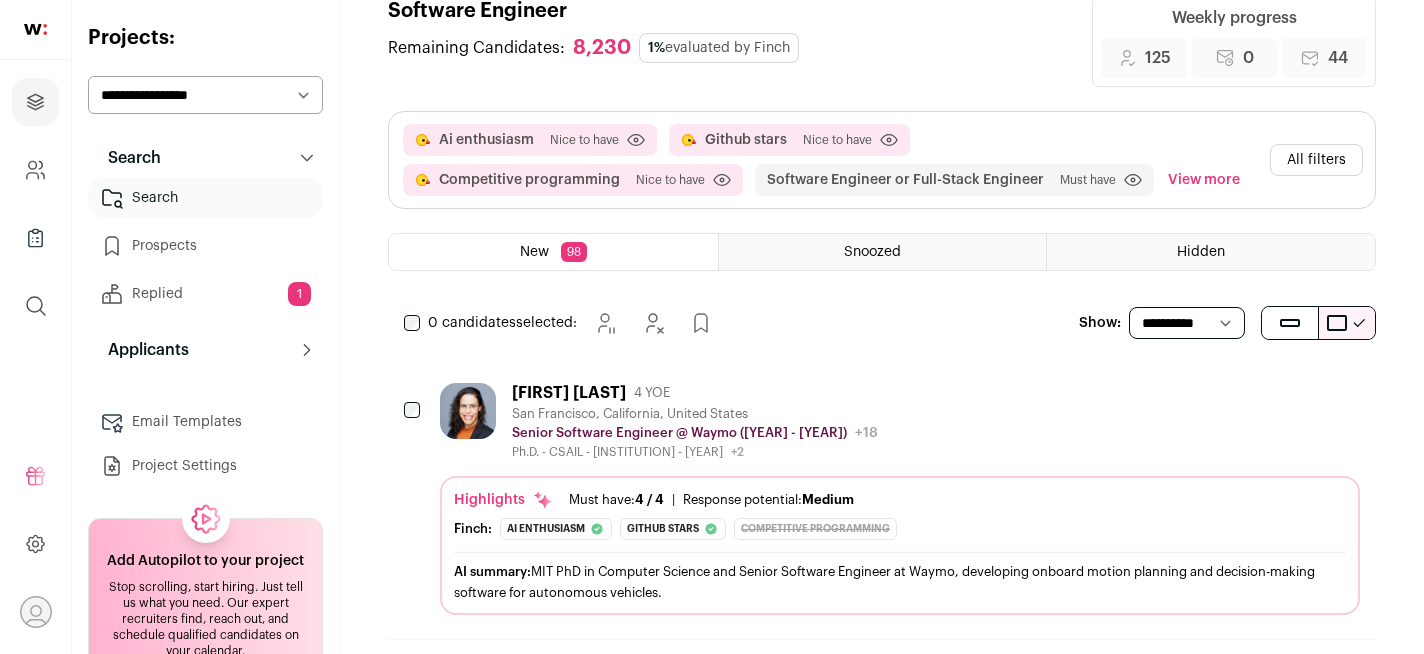 scroll, scrollTop: 29, scrollLeft: 0, axis: vertical 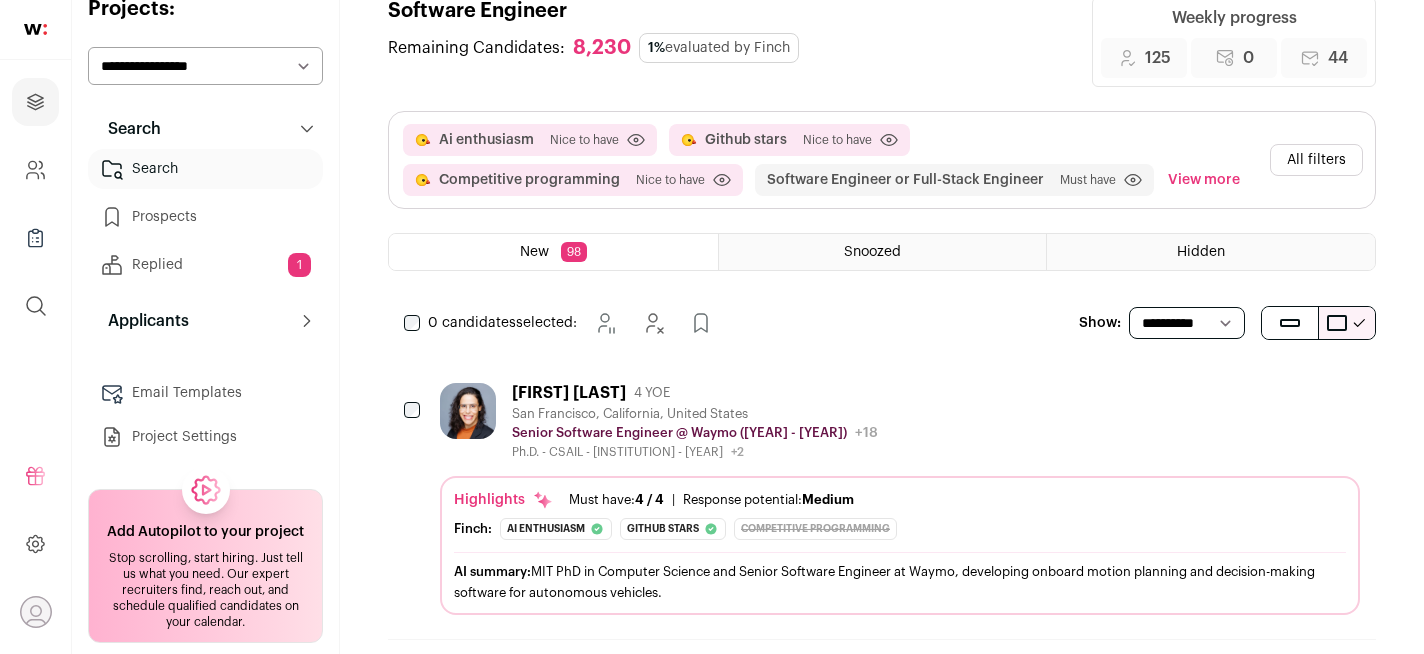 click on "Email Templates" at bounding box center (205, 393) 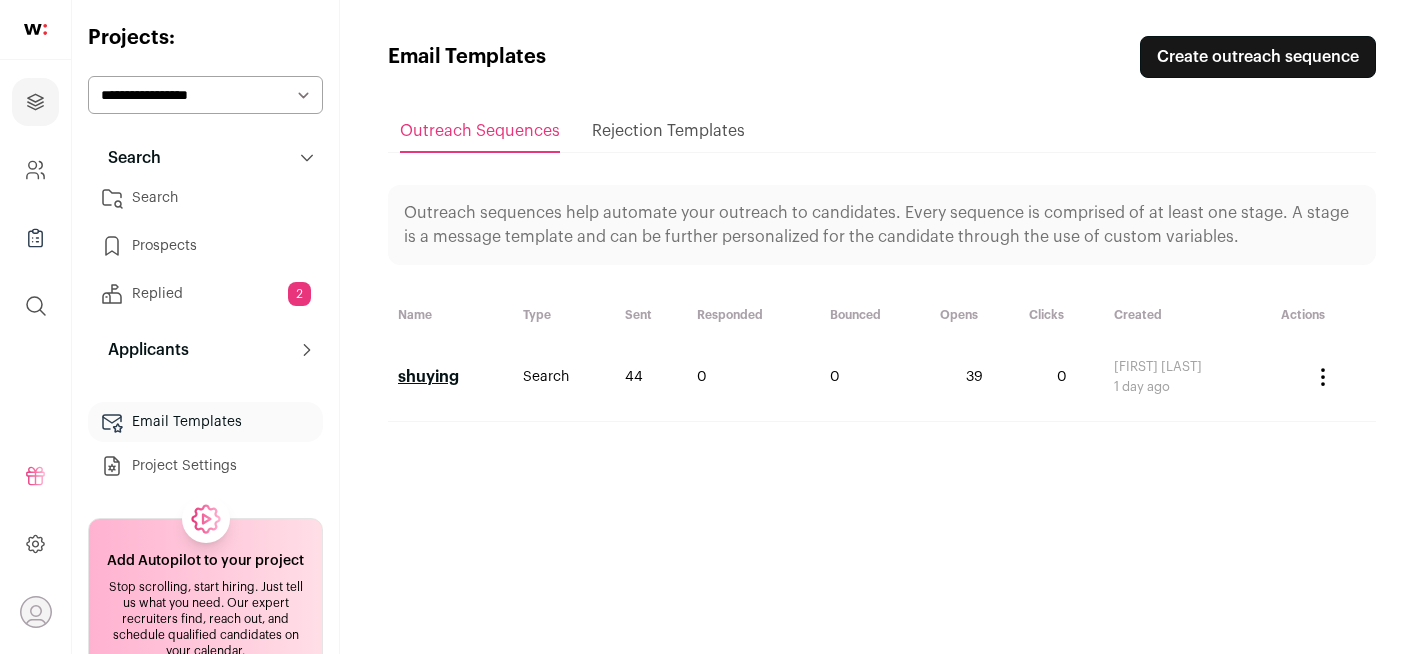 scroll, scrollTop: 0, scrollLeft: 0, axis: both 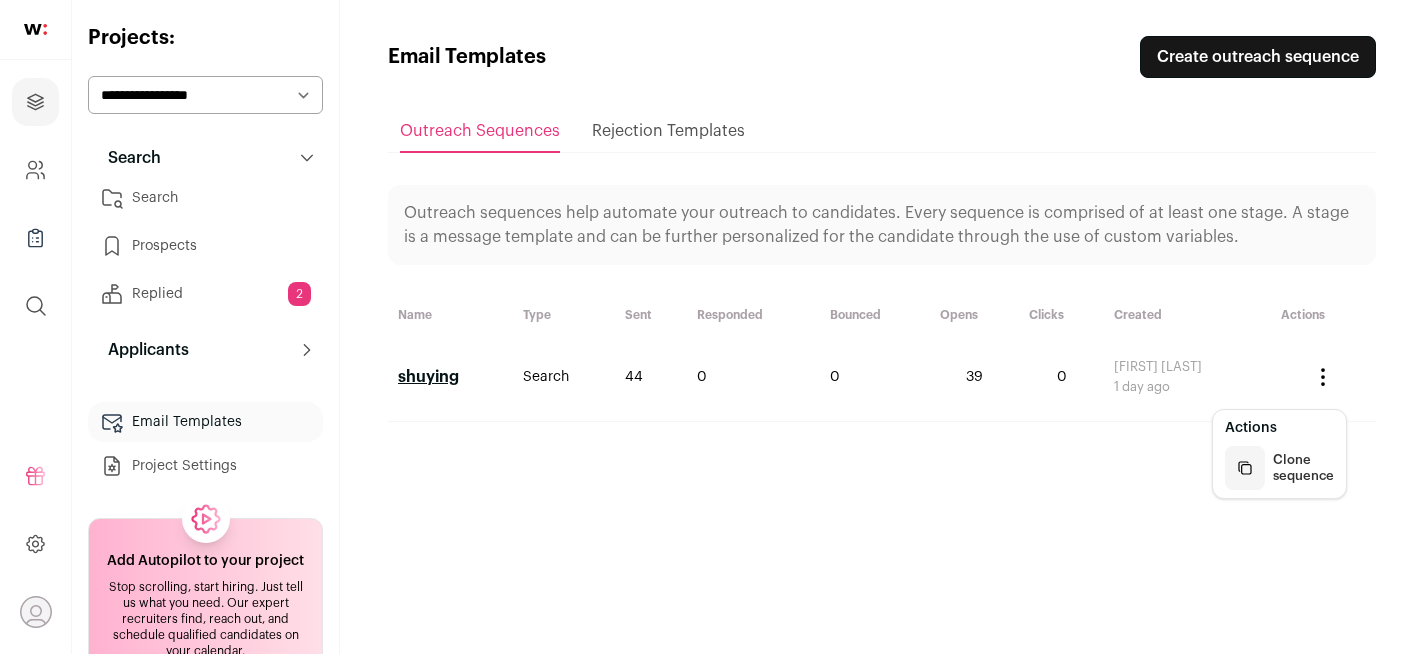 click on "Clone sequence" at bounding box center (1279, 468) 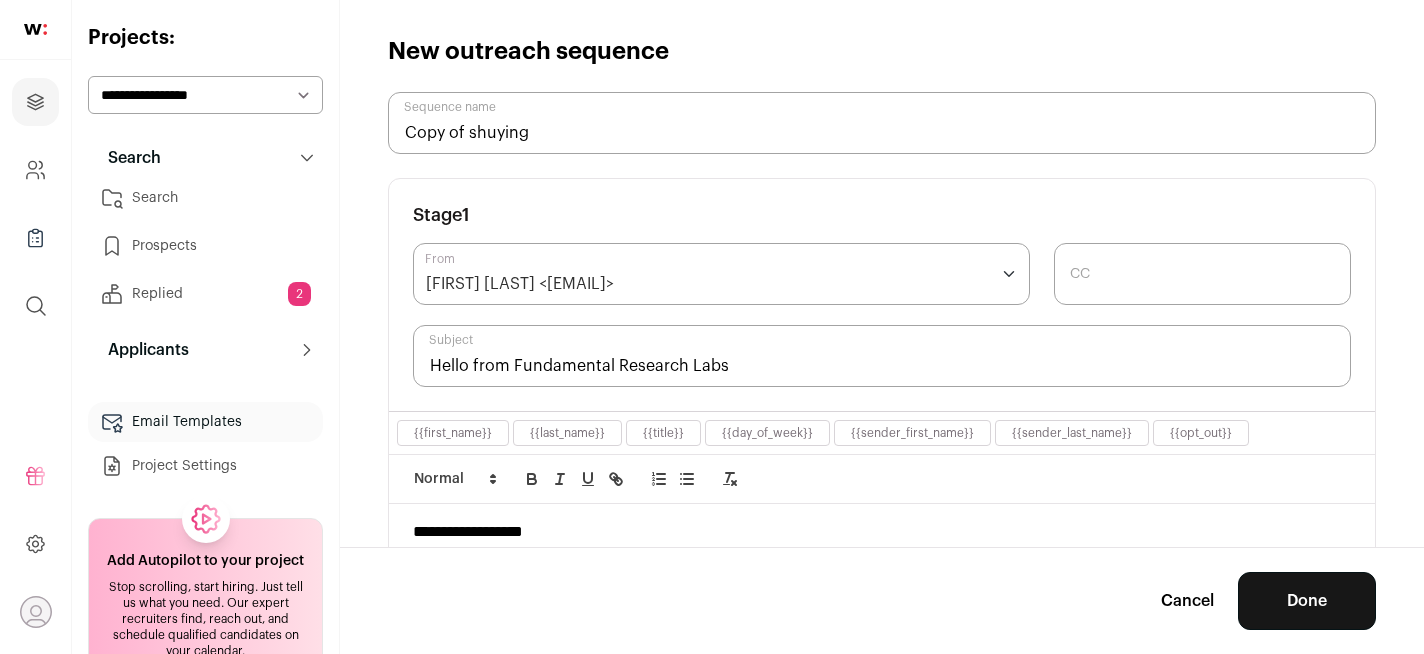 click on "Copy of shuying" at bounding box center [882, 123] 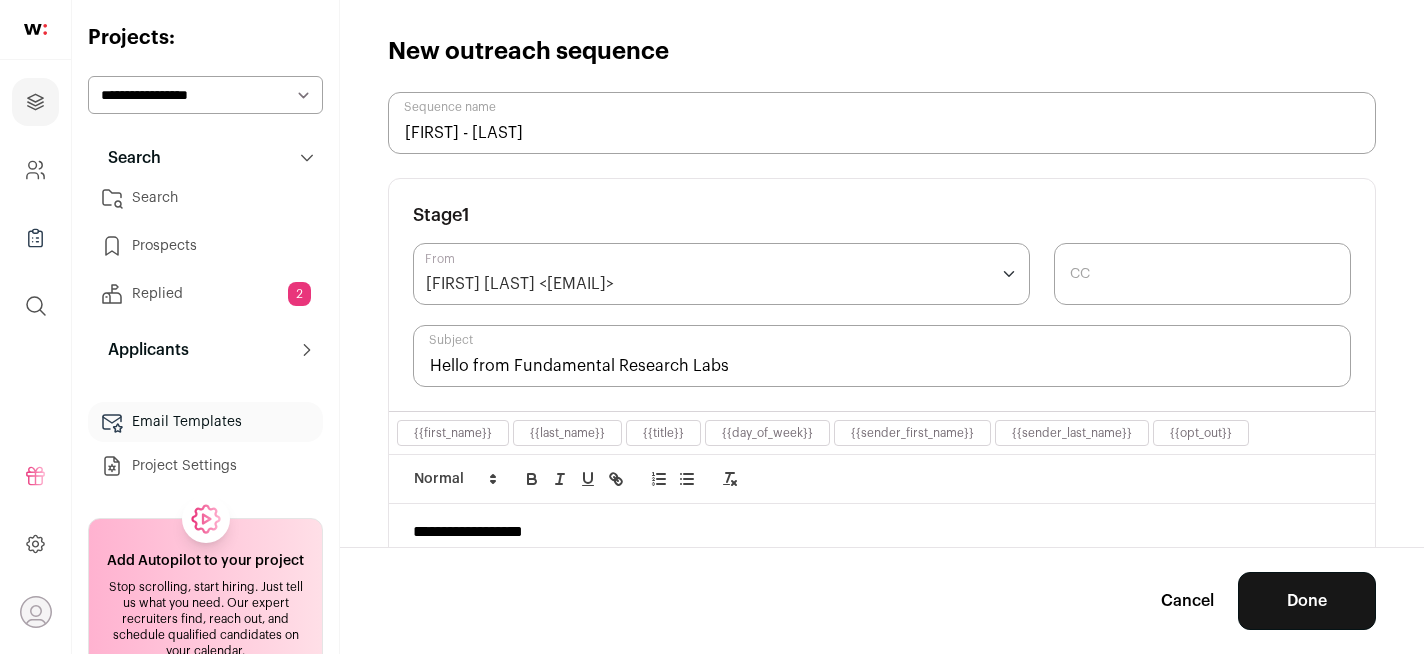 type on "[FIRST] - [LAST]" 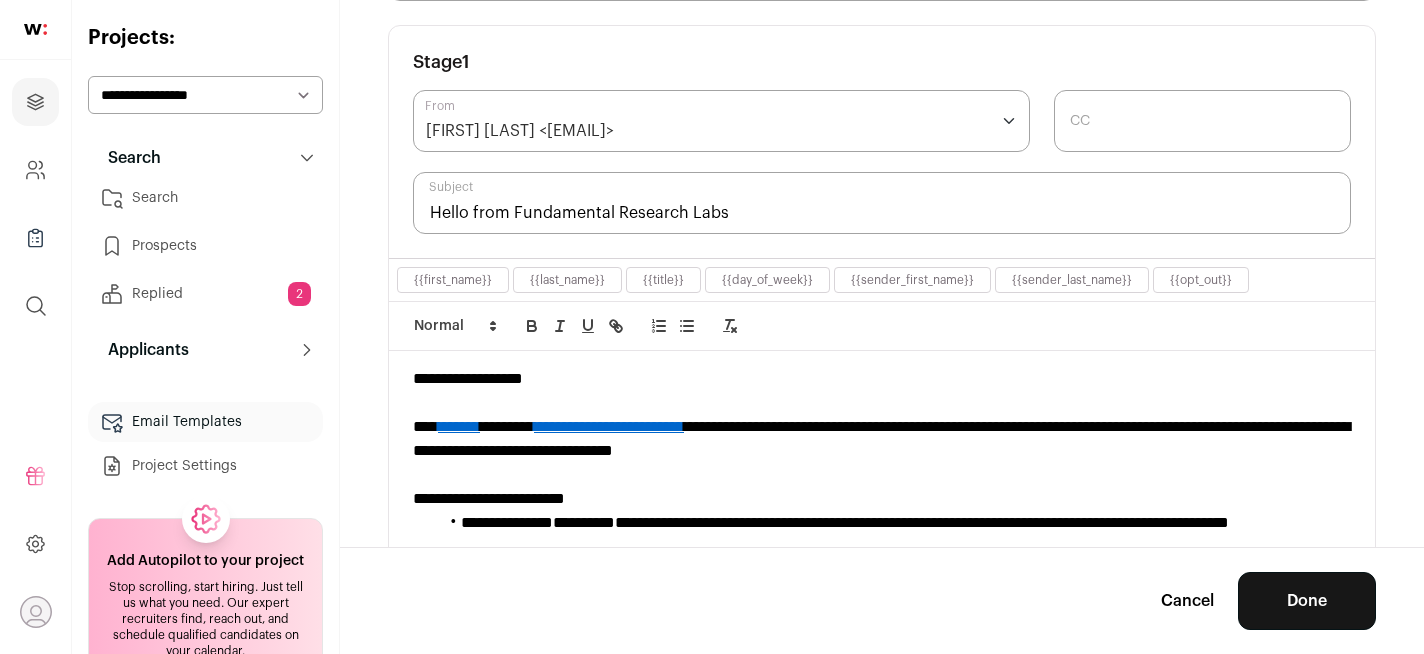 scroll, scrollTop: 169, scrollLeft: 0, axis: vertical 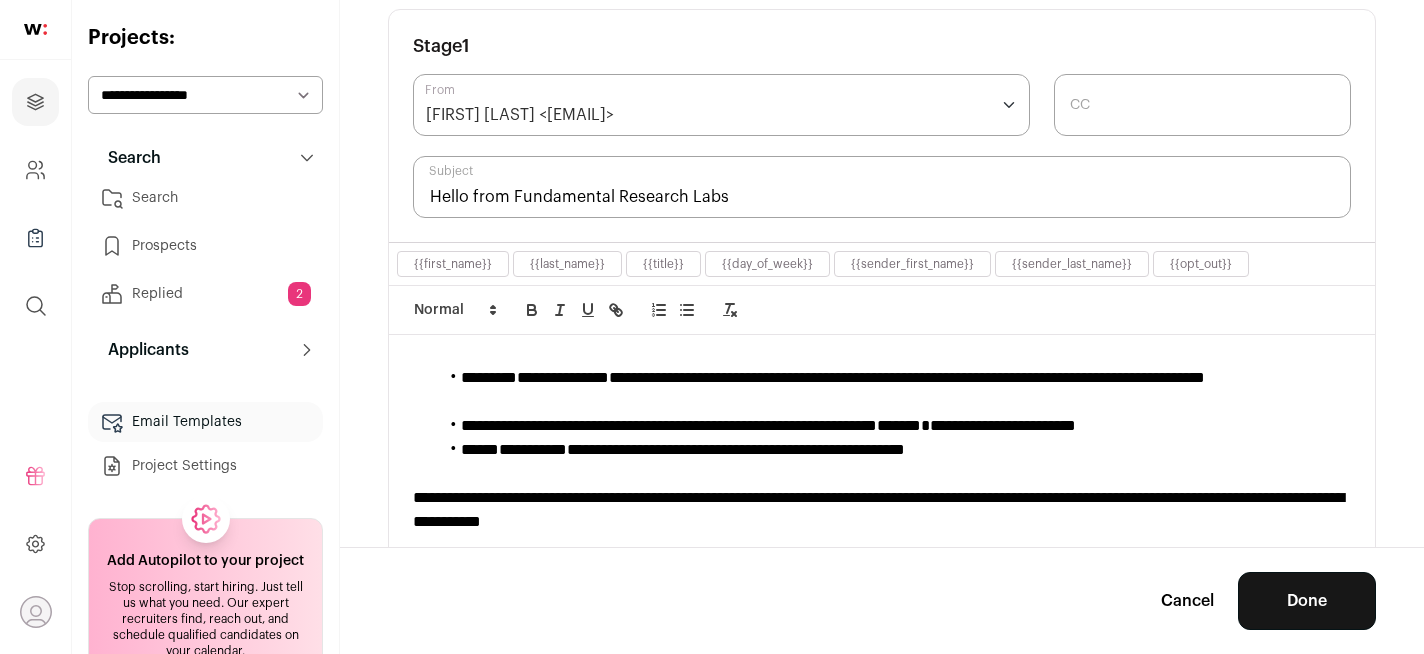 click on "**********" at bounding box center (894, 450) 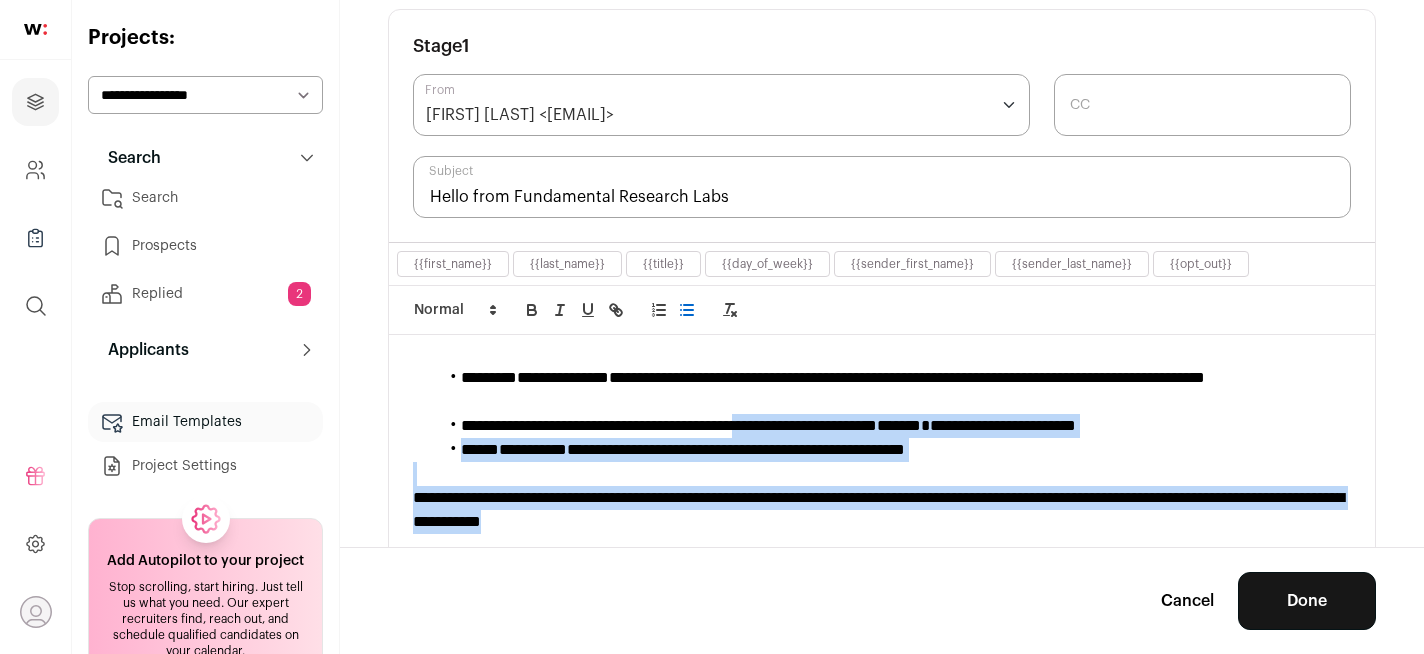 drag, startPoint x: 854, startPoint y: 526, endPoint x: 803, endPoint y: 433, distance: 106.06602 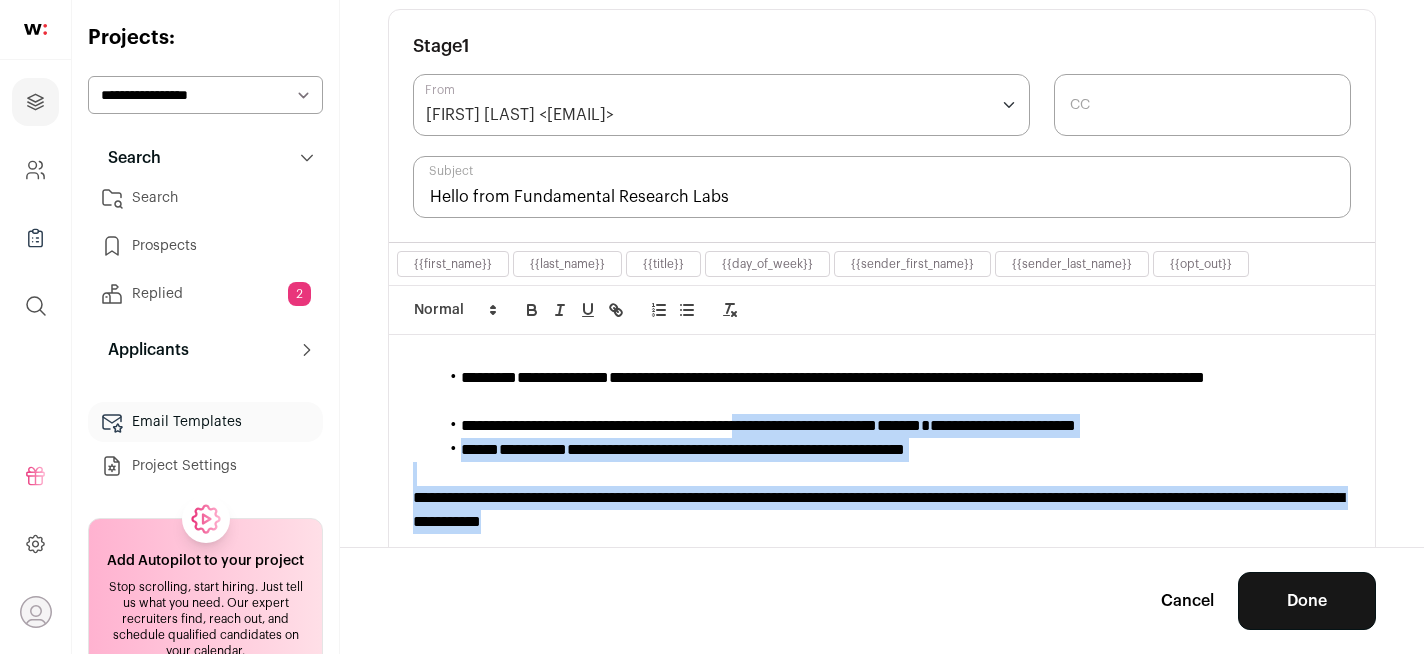 click on "**********" at bounding box center (894, 426) 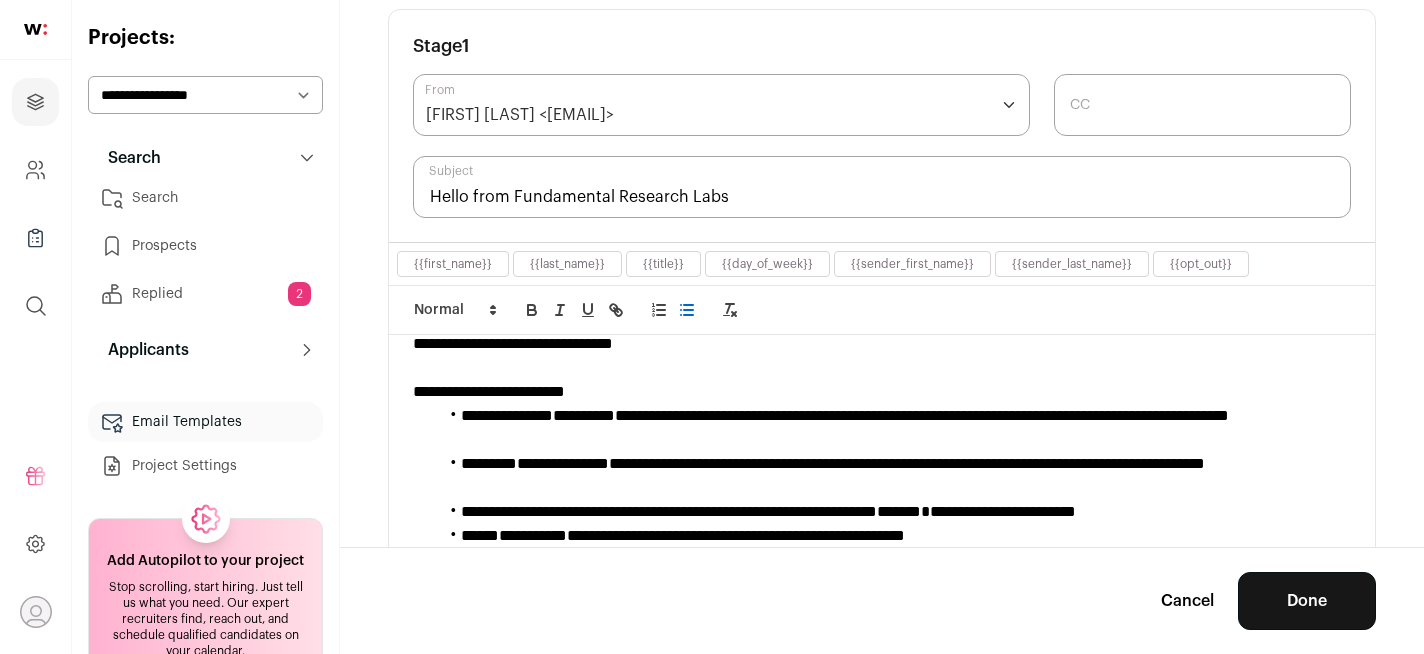 scroll, scrollTop: 89, scrollLeft: 0, axis: vertical 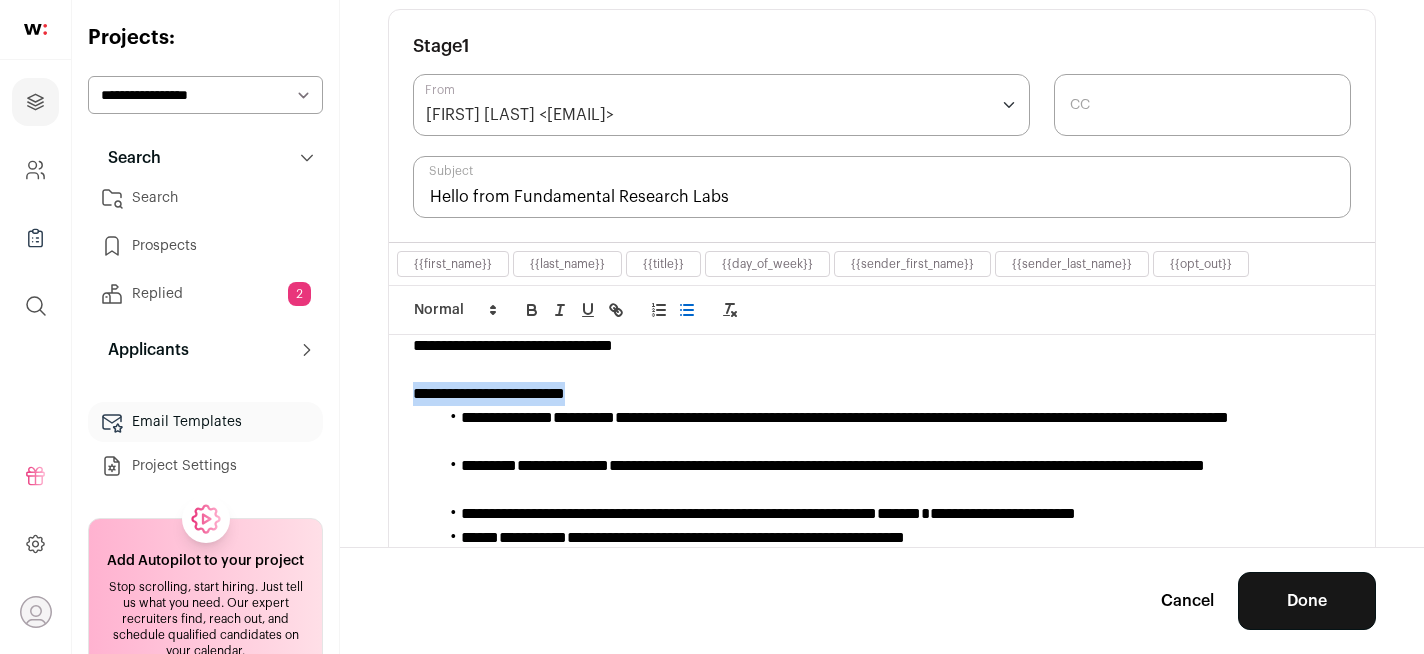 drag, startPoint x: 755, startPoint y: 402, endPoint x: 416, endPoint y: 382, distance: 339.58945 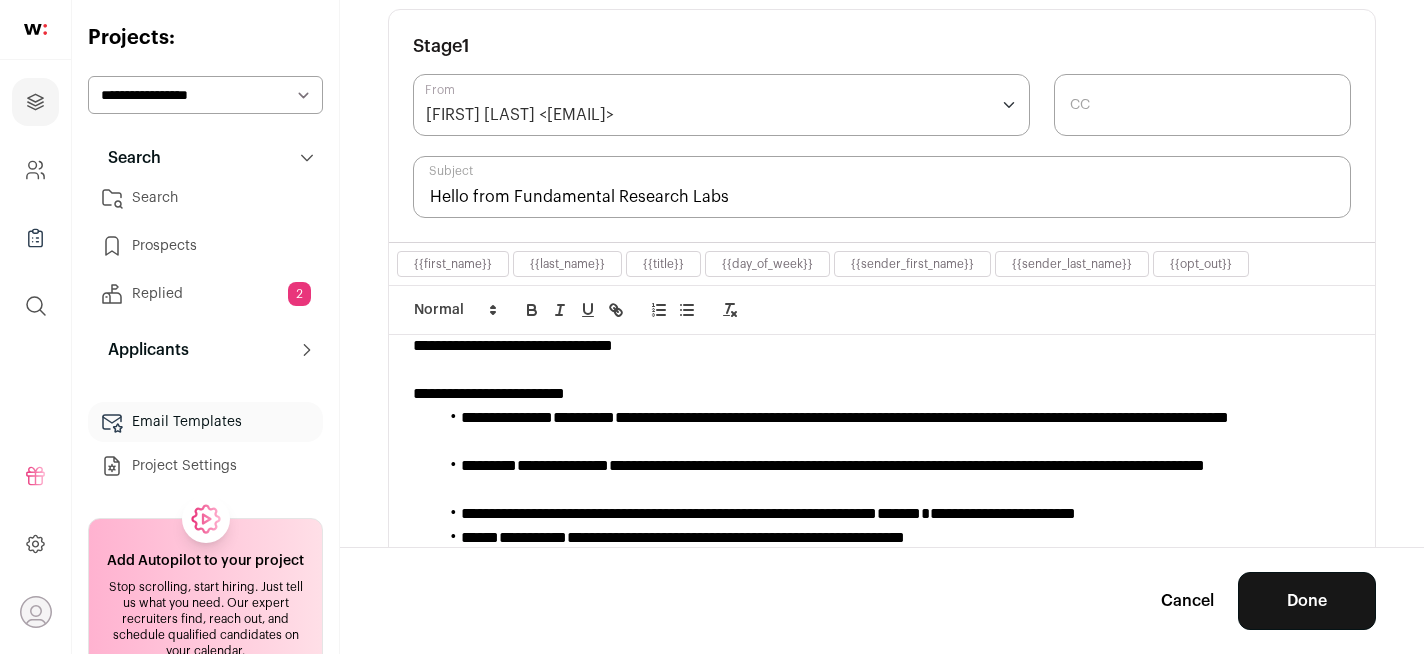 click on "**********" at bounding box center (882, 334) 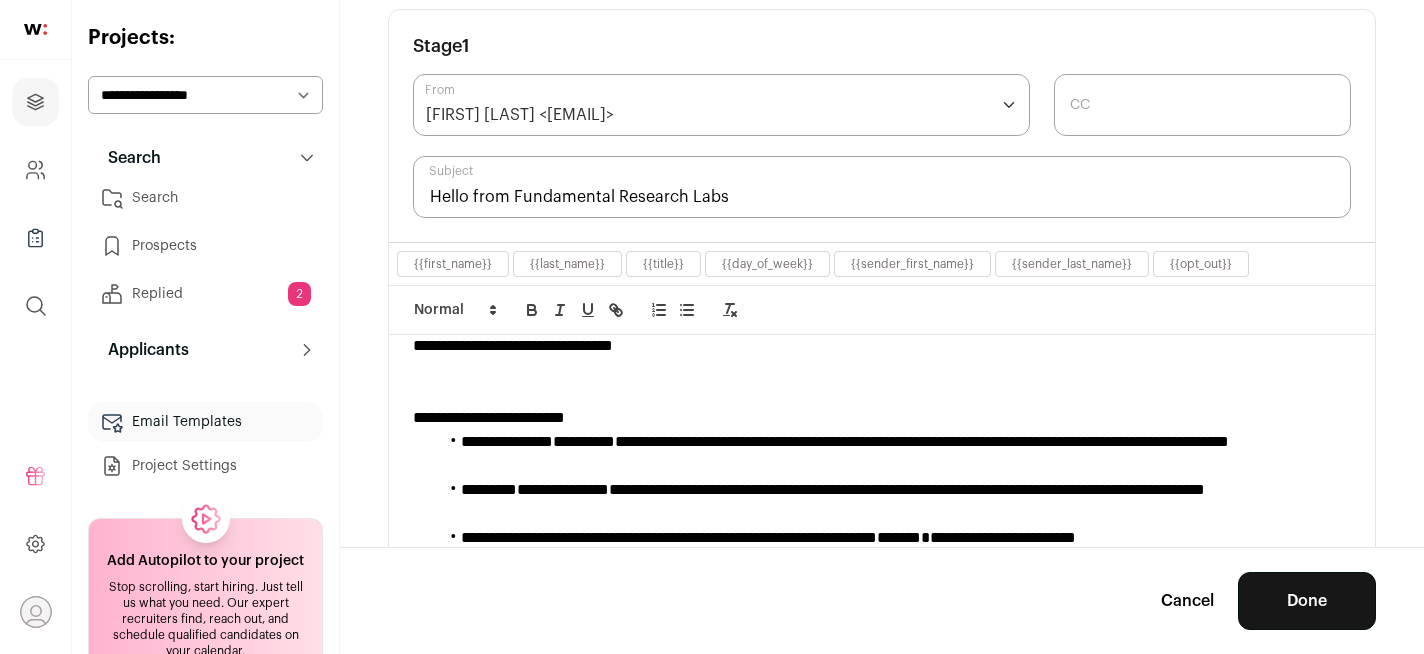 scroll, scrollTop: 0, scrollLeft: 0, axis: both 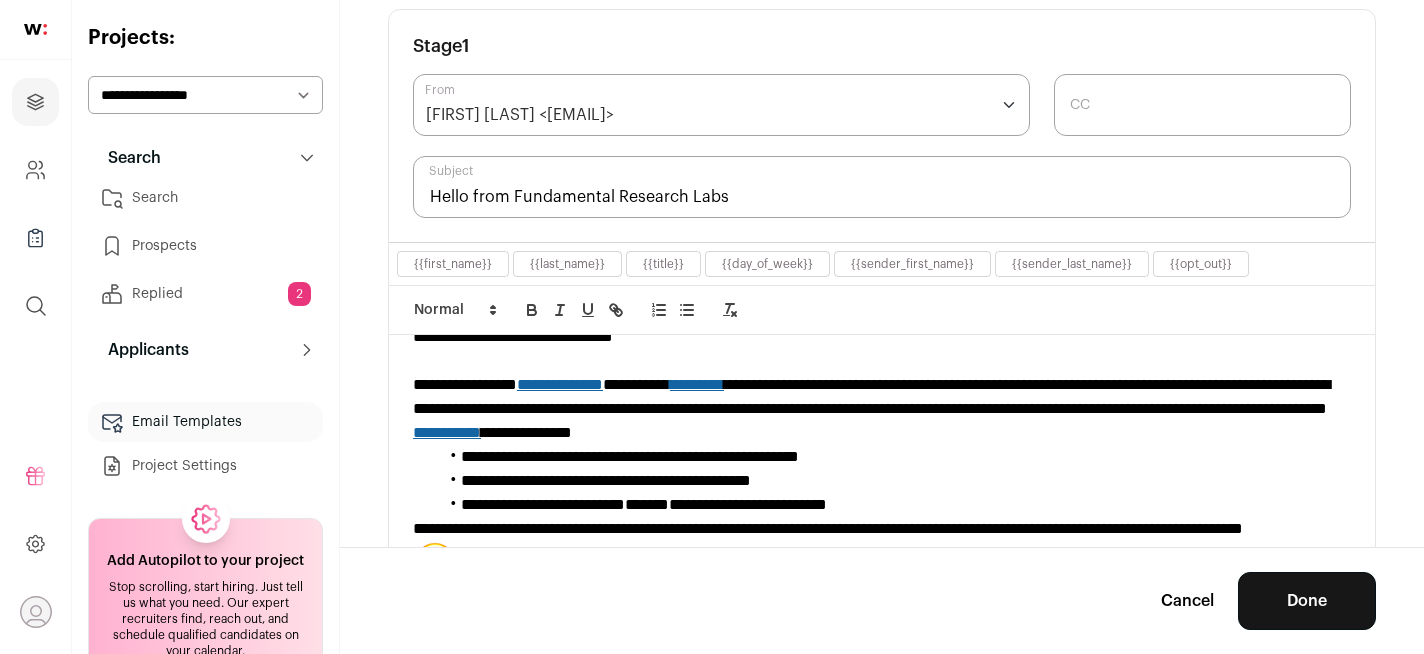click on "**********" at bounding box center [882, 409] 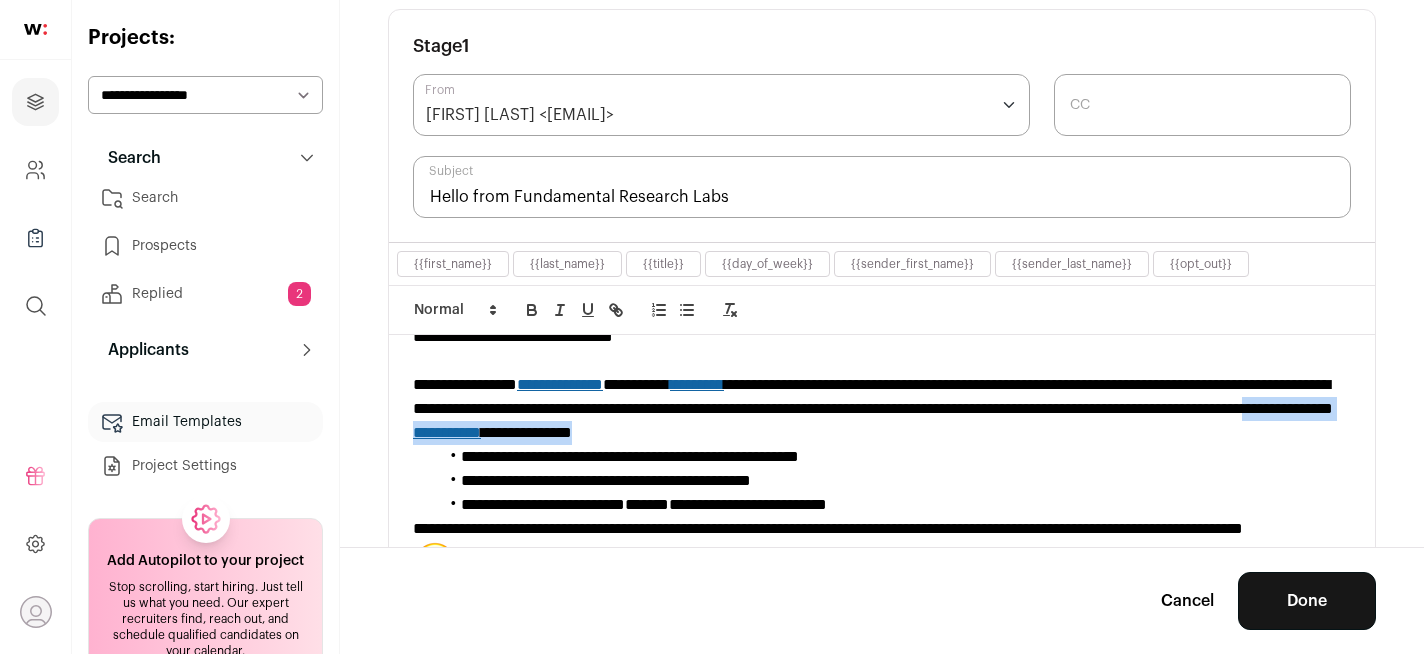 drag, startPoint x: 710, startPoint y: 439, endPoint x: 1021, endPoint y: 427, distance: 311.2314 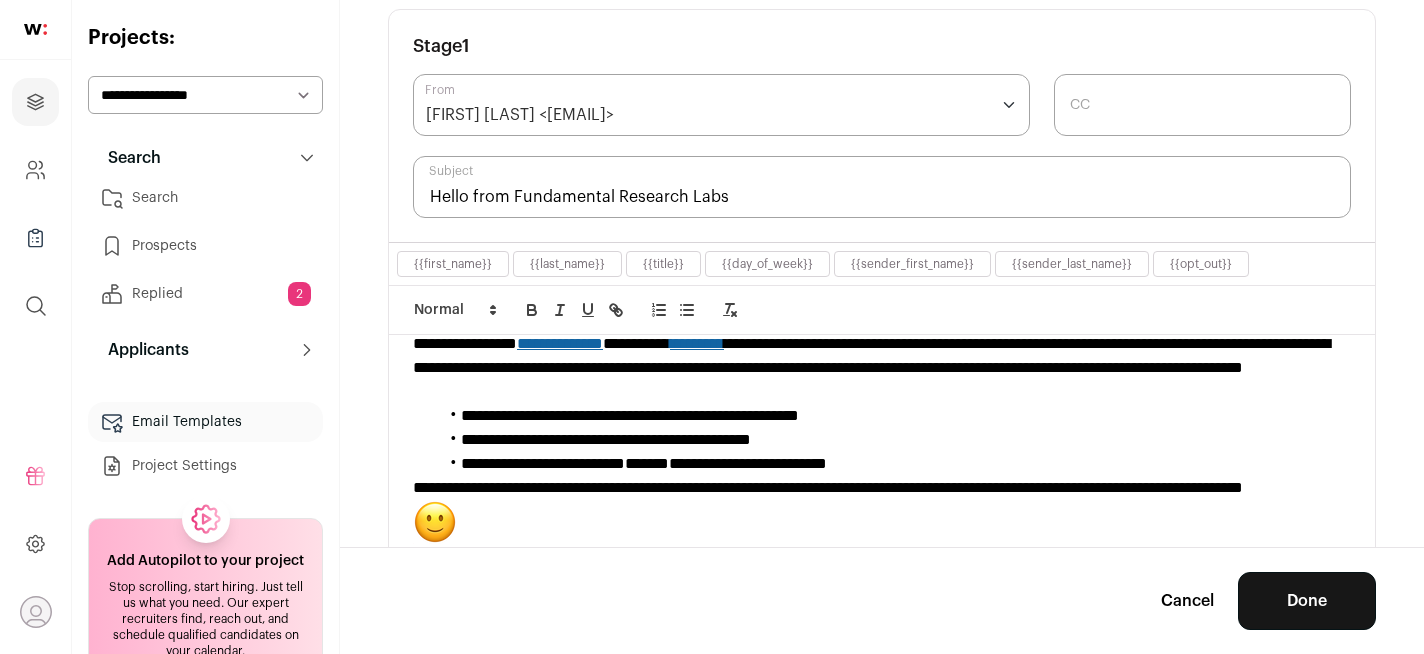 scroll, scrollTop: 140, scrollLeft: 0, axis: vertical 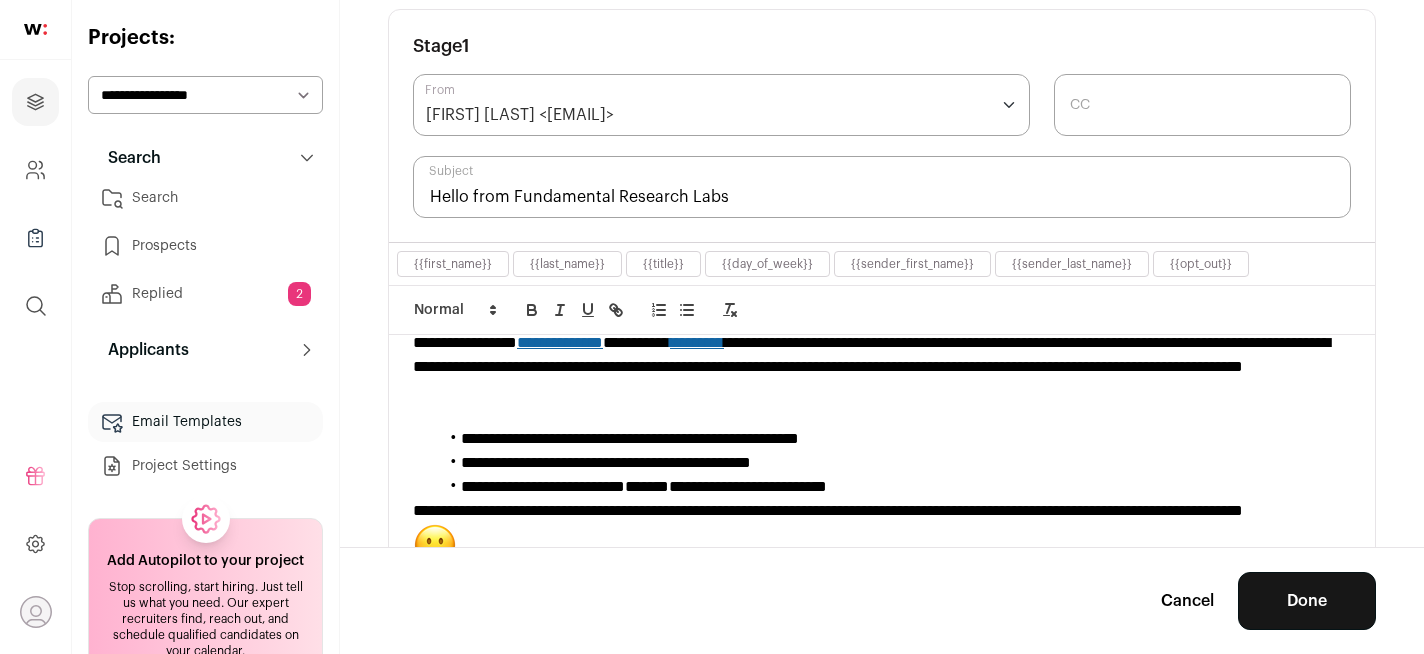 click on "**********" at bounding box center [894, 487] 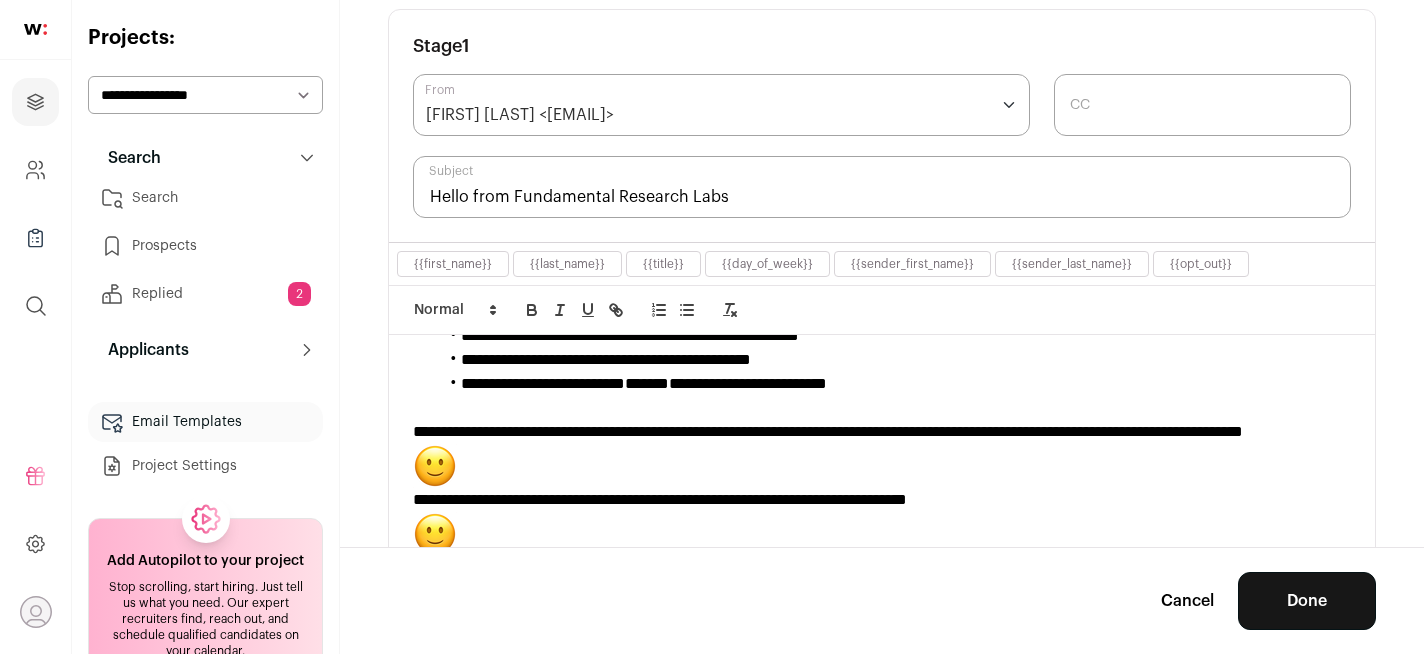 scroll, scrollTop: 280, scrollLeft: 0, axis: vertical 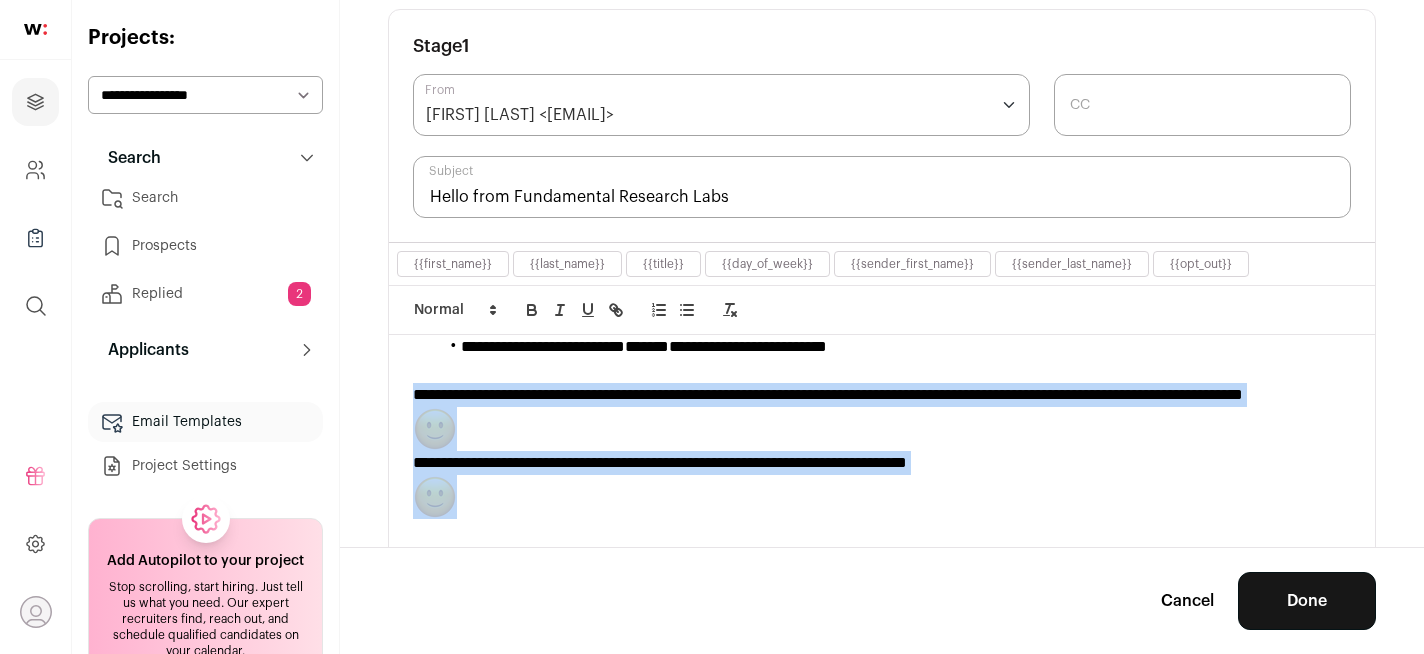 drag, startPoint x: 536, startPoint y: 511, endPoint x: 423, endPoint y: 438, distance: 134.52881 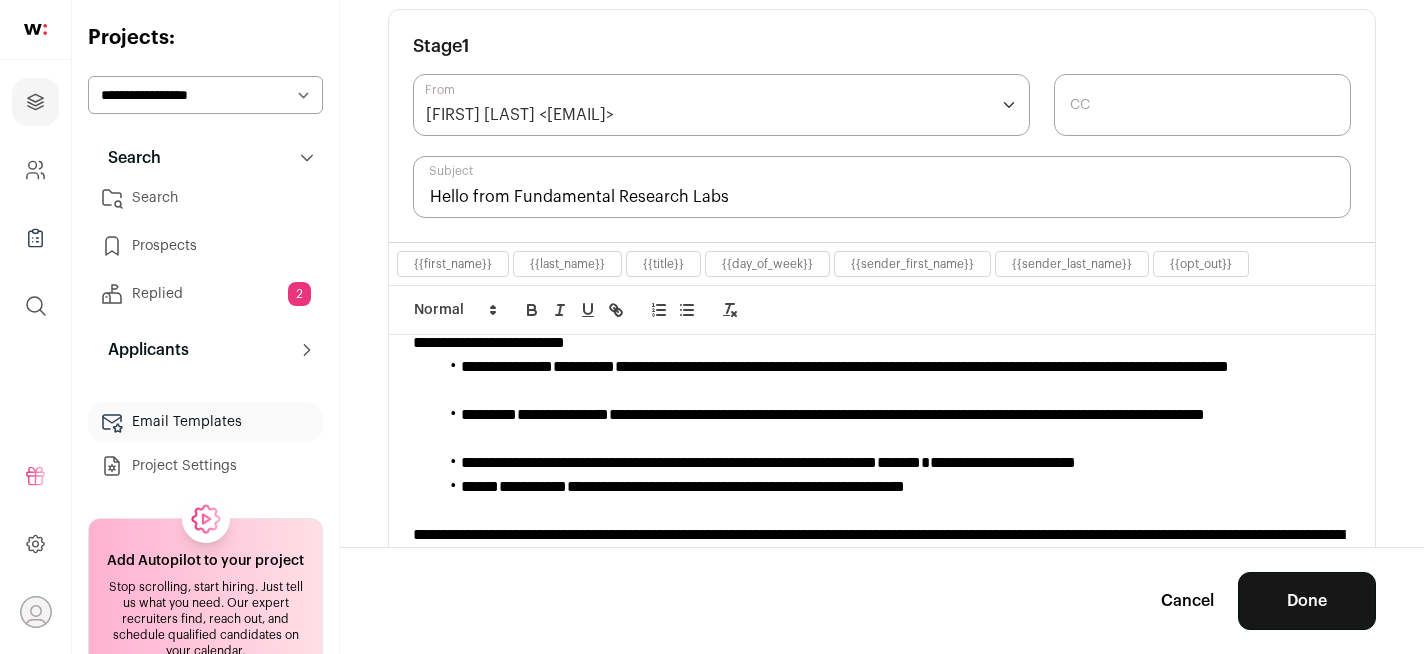 scroll, scrollTop: 403, scrollLeft: 0, axis: vertical 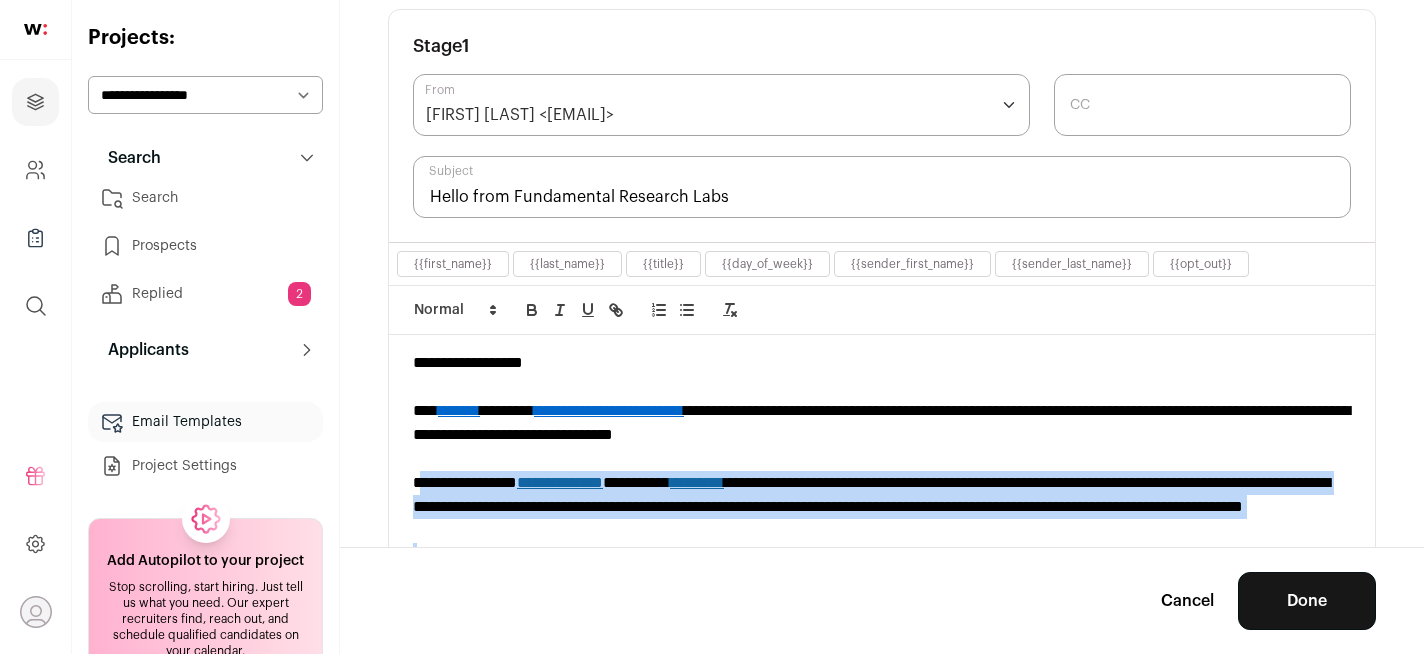 drag, startPoint x: 1038, startPoint y: 492, endPoint x: 422, endPoint y: 495, distance: 616.0073 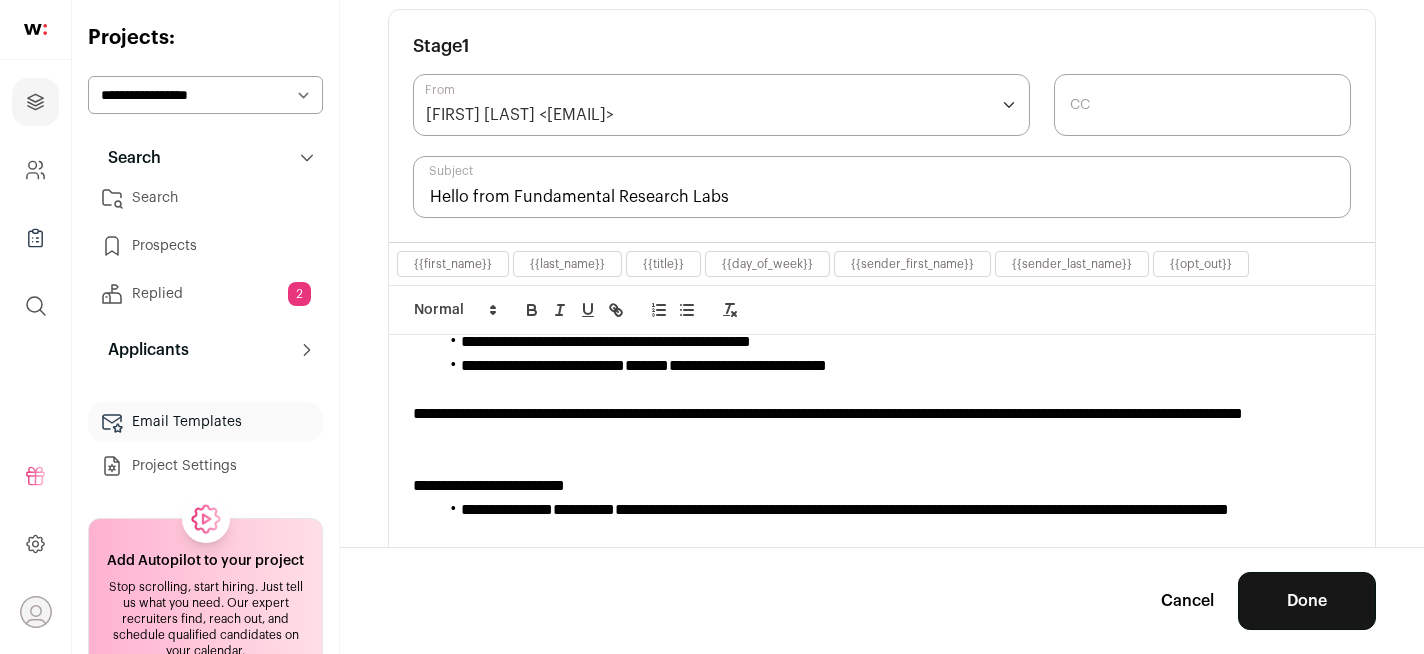click on "**********" at bounding box center (882, 486) 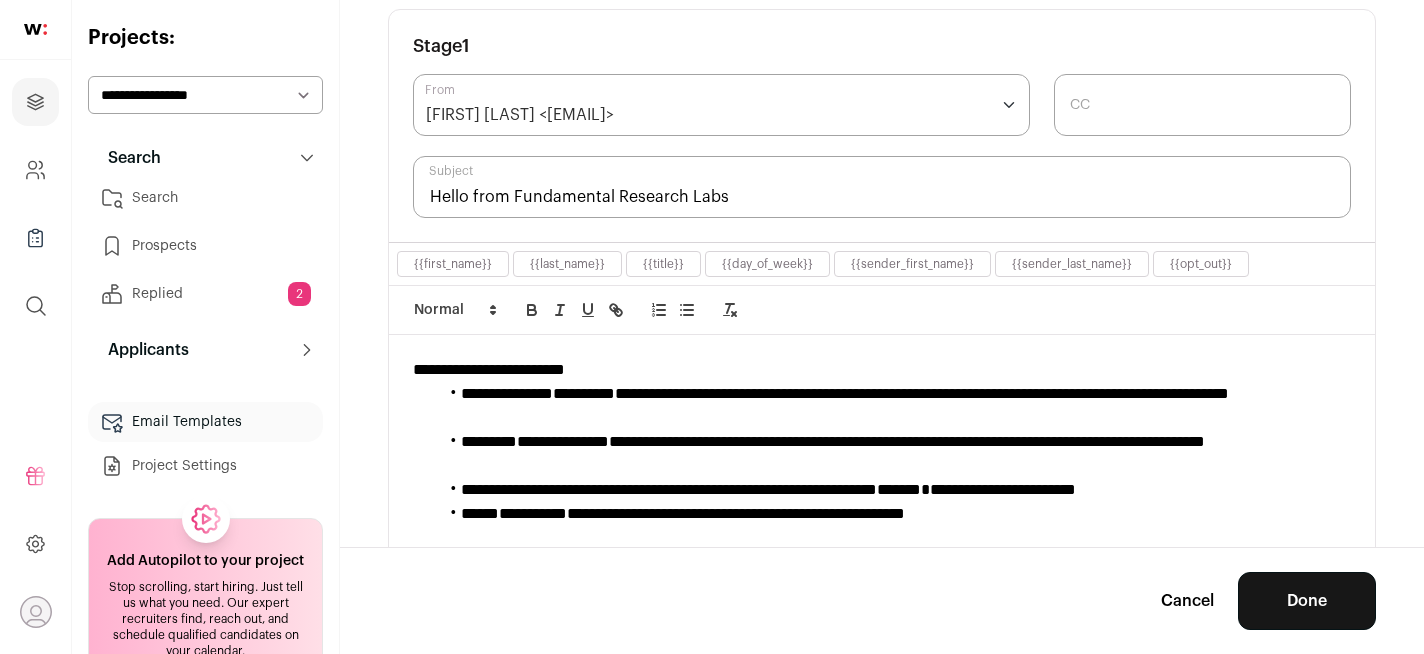 scroll, scrollTop: 372, scrollLeft: 0, axis: vertical 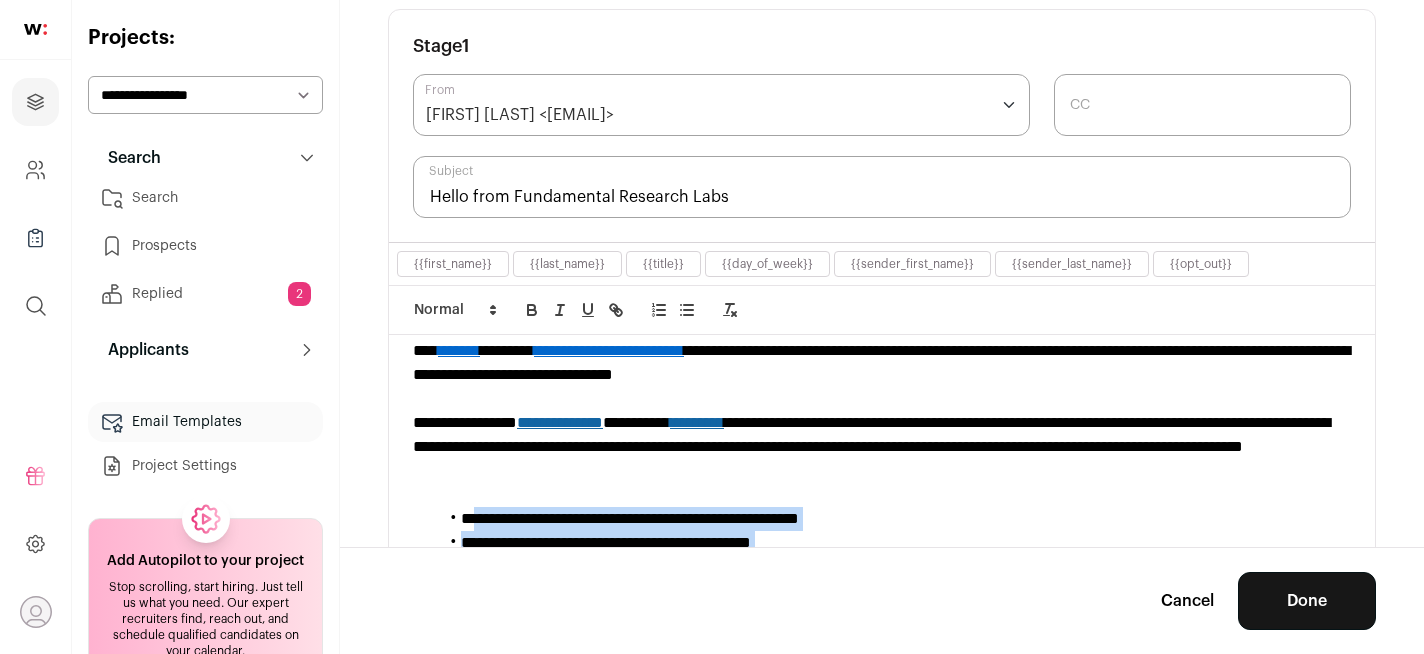 drag, startPoint x: 1028, startPoint y: 517, endPoint x: 488, endPoint y: 517, distance: 540 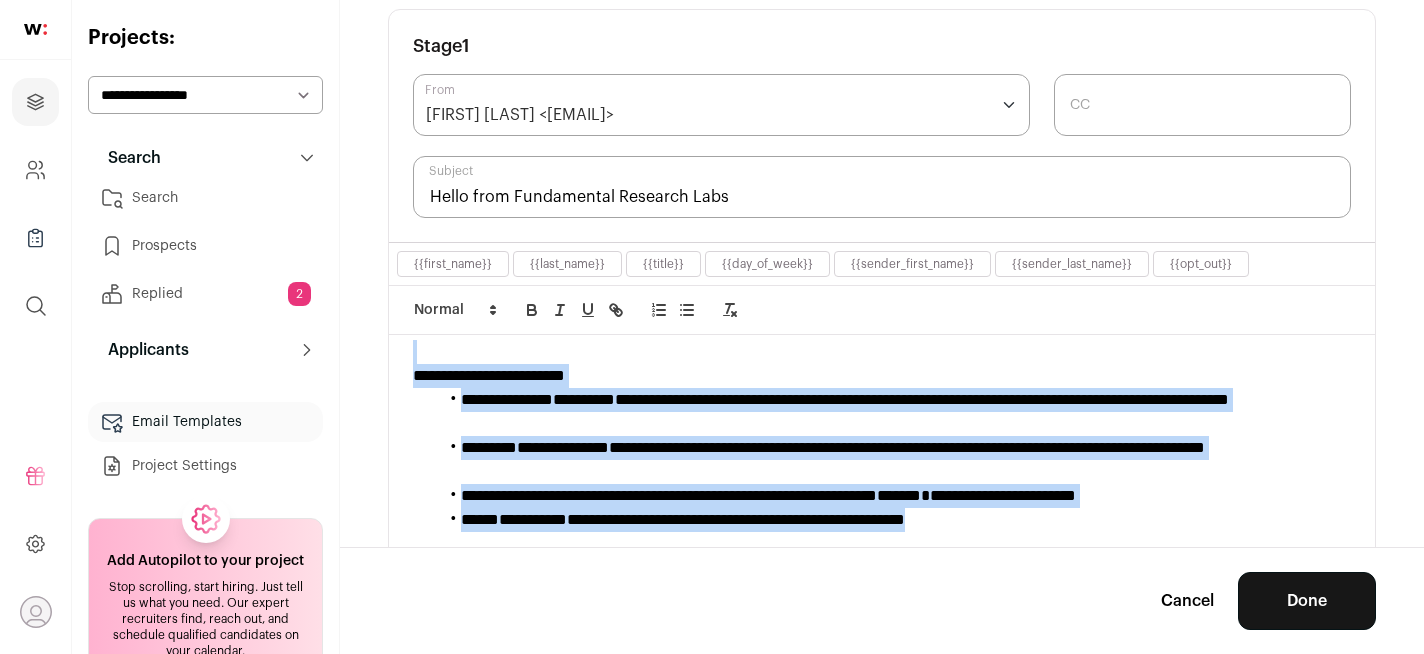 scroll, scrollTop: 373, scrollLeft: 0, axis: vertical 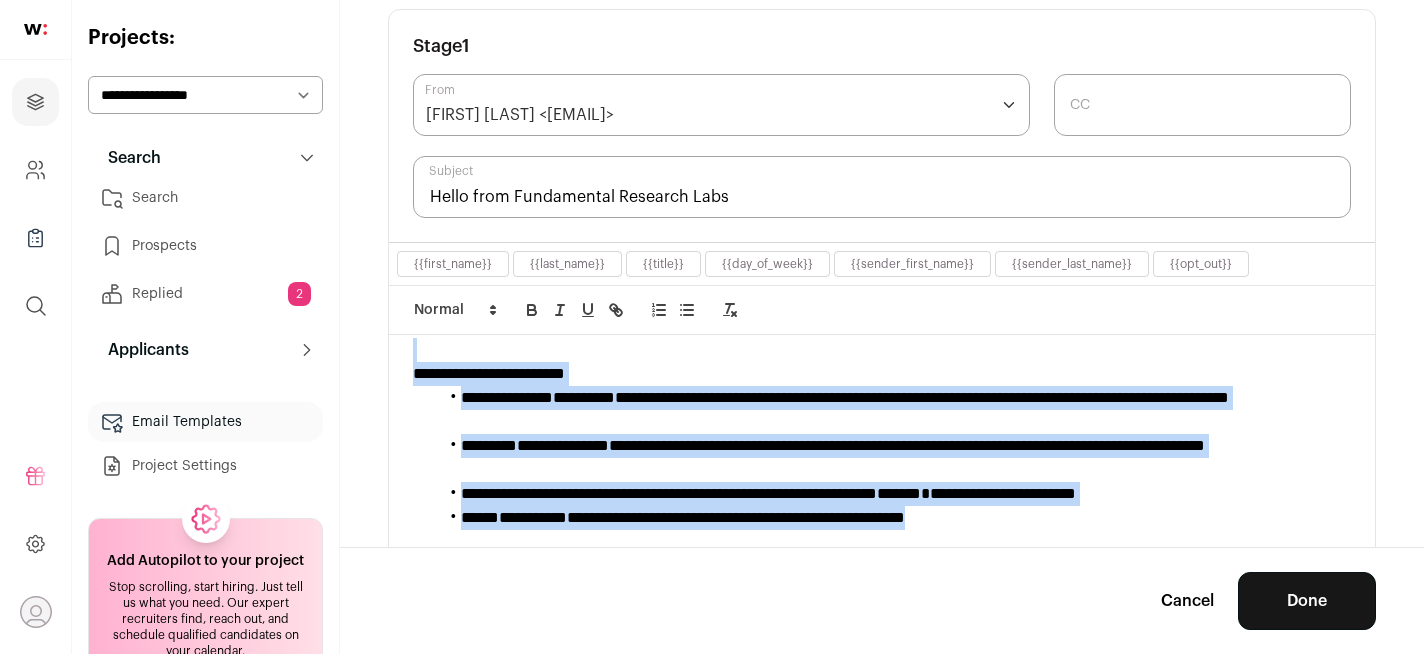 click at bounding box center [882, 350] 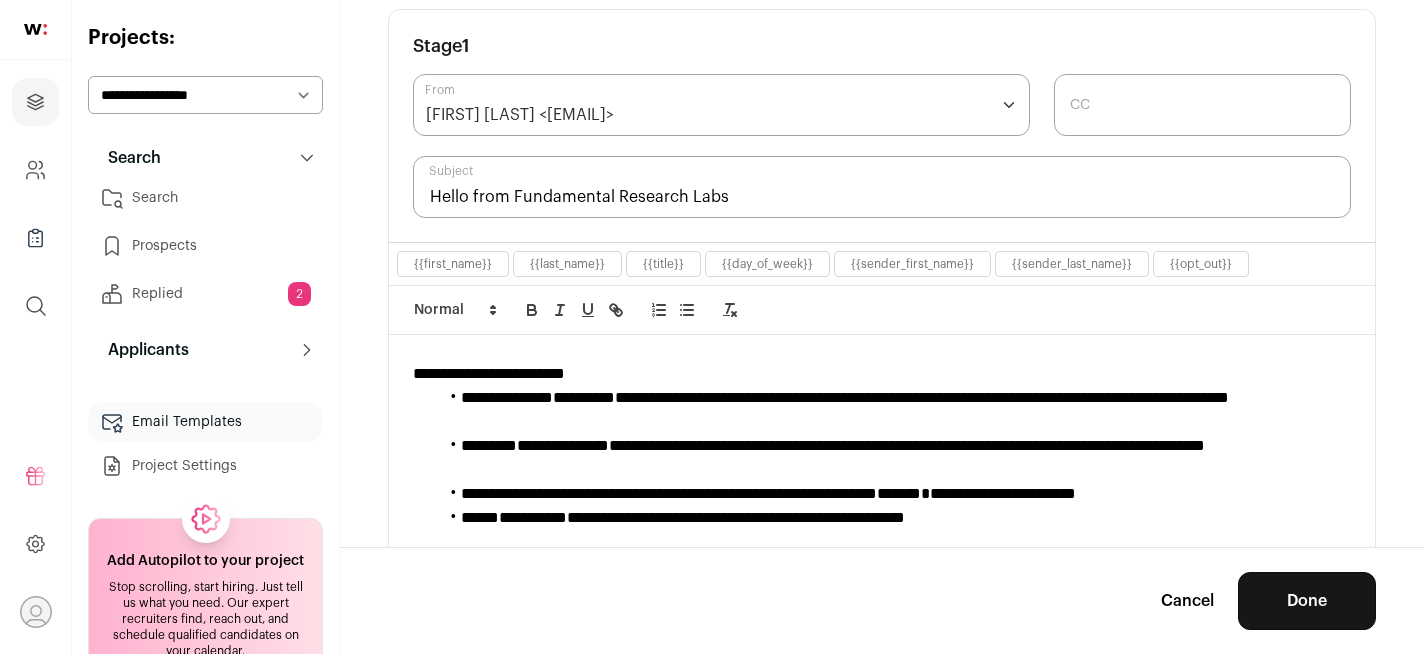 click at bounding box center (882, 350) 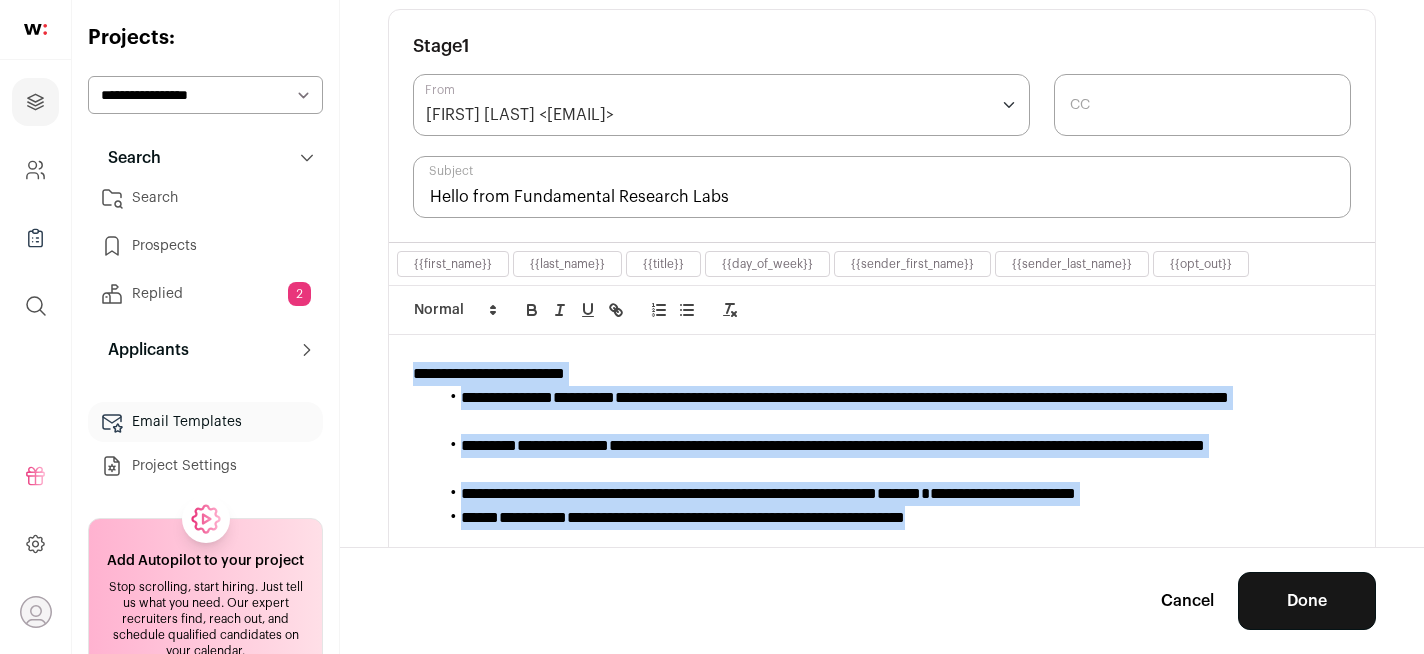 drag, startPoint x: 414, startPoint y: 371, endPoint x: 1174, endPoint y: 510, distance: 772.6066 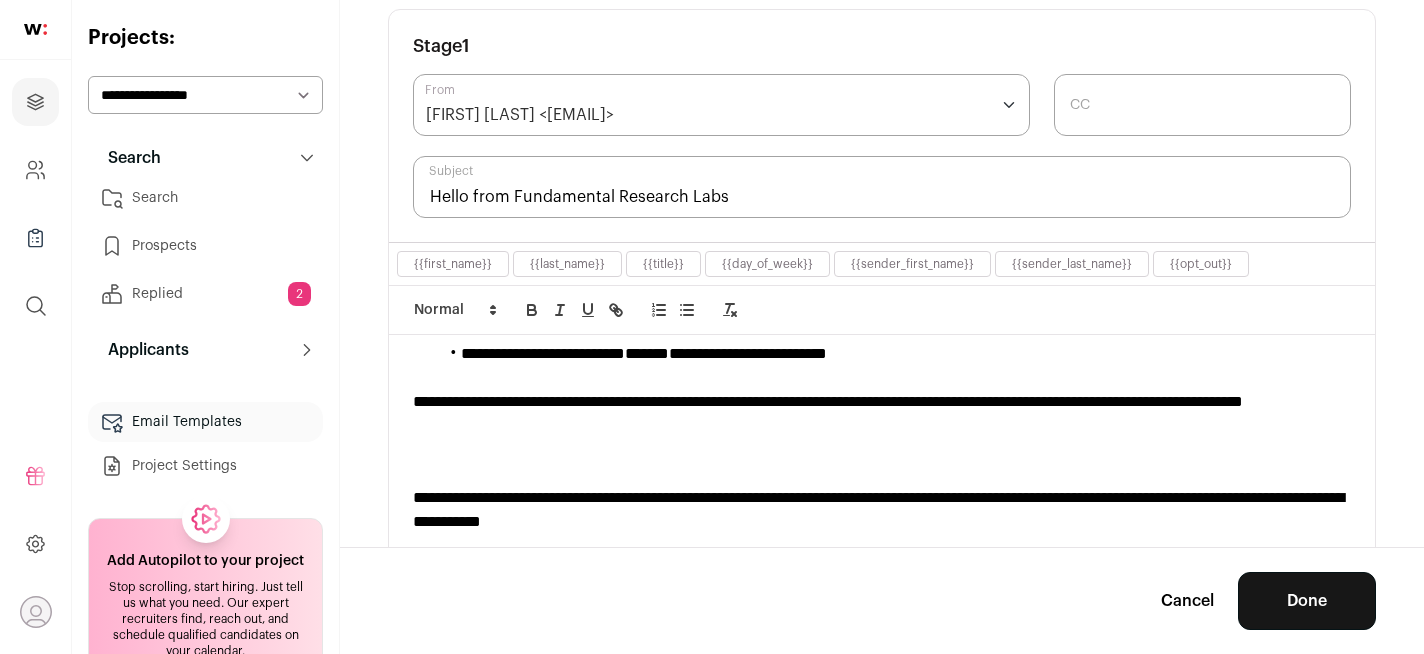 scroll, scrollTop: 249, scrollLeft: 0, axis: vertical 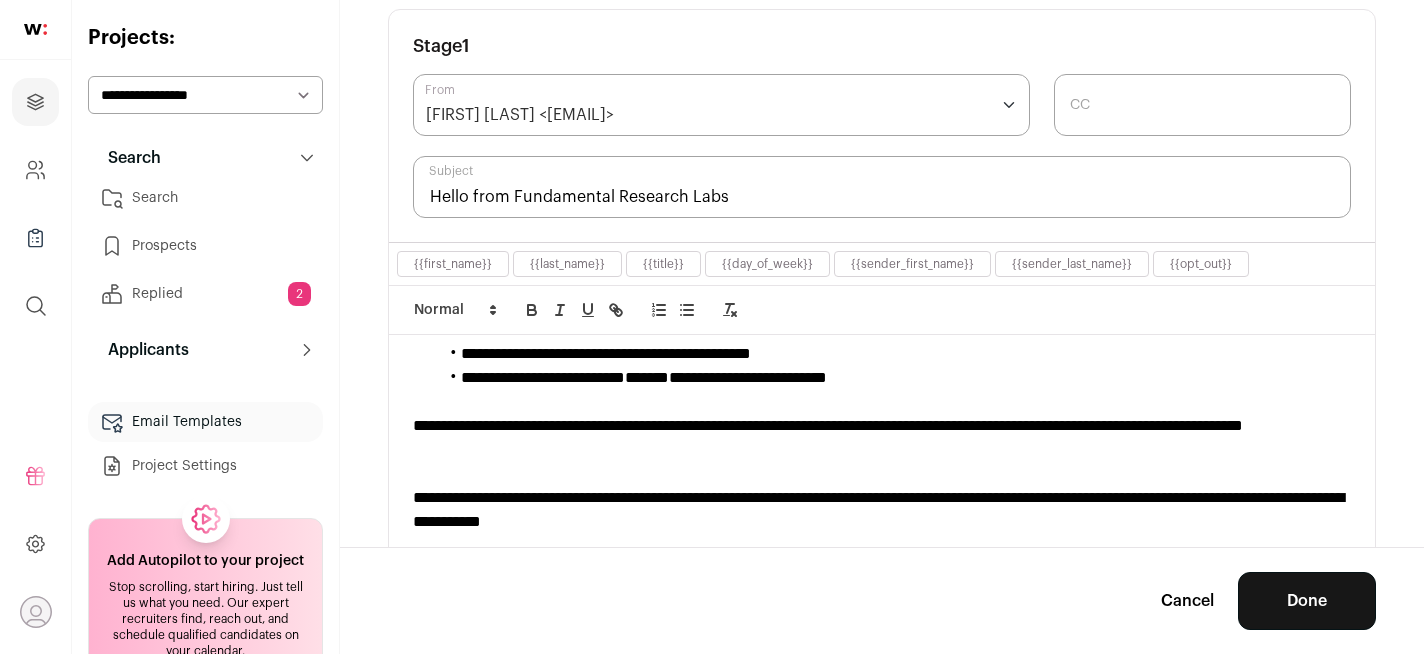 click on "[FIRST] [LAST] <[EMAIL]>" at bounding box center (520, 115) 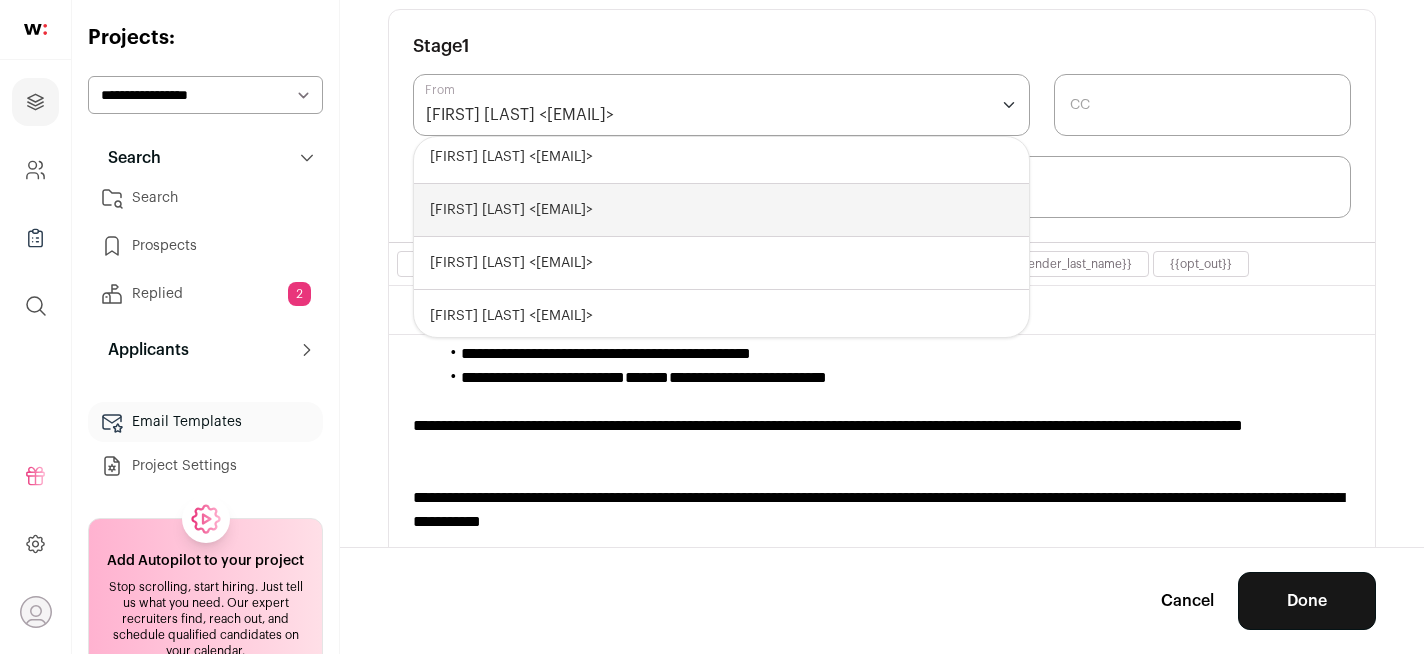 scroll, scrollTop: 0, scrollLeft: 0, axis: both 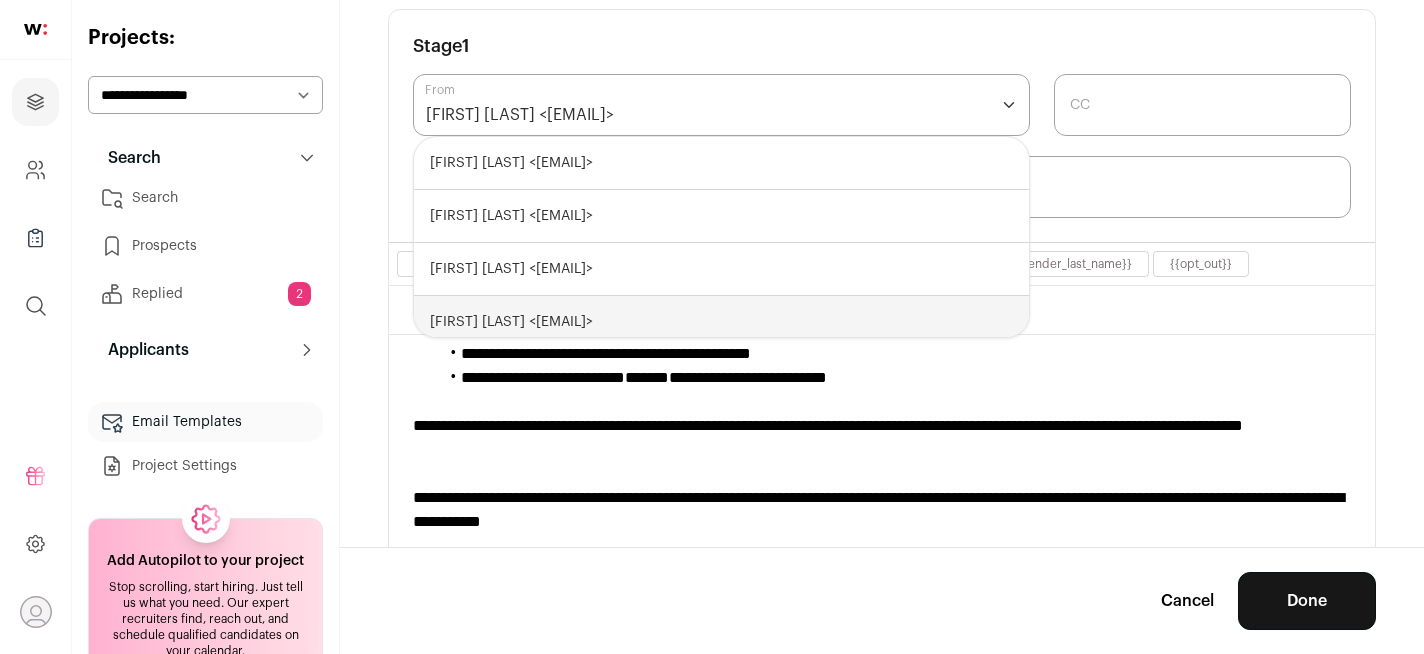 click on "**********" at bounding box center [882, 438] 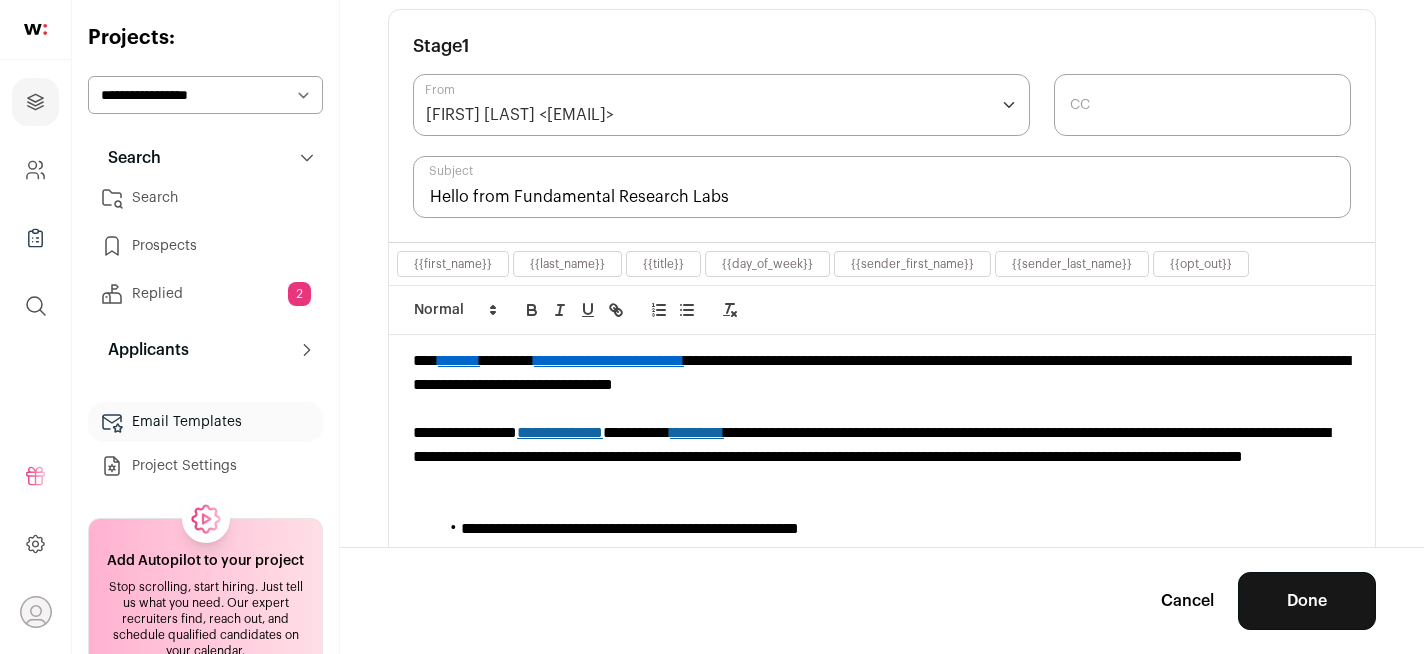 scroll, scrollTop: 30, scrollLeft: 0, axis: vertical 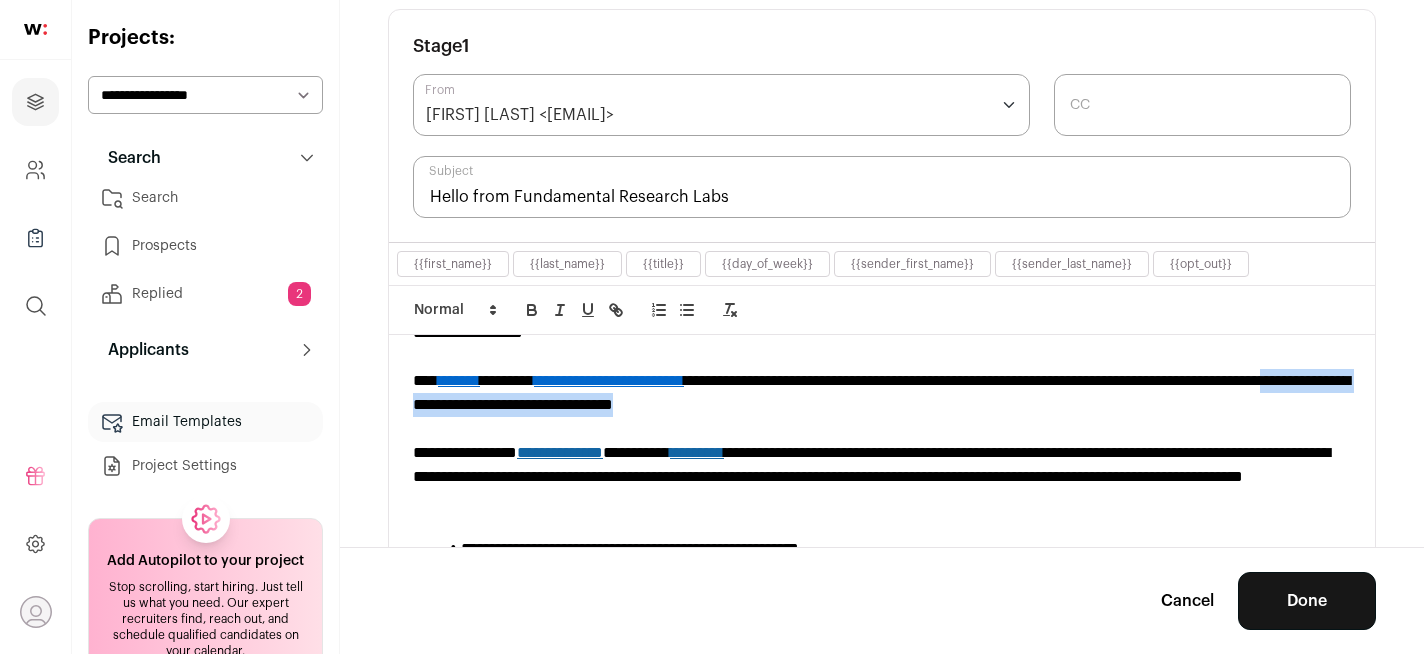 drag, startPoint x: 977, startPoint y: 404, endPoint x: 613, endPoint y: 407, distance: 364.01236 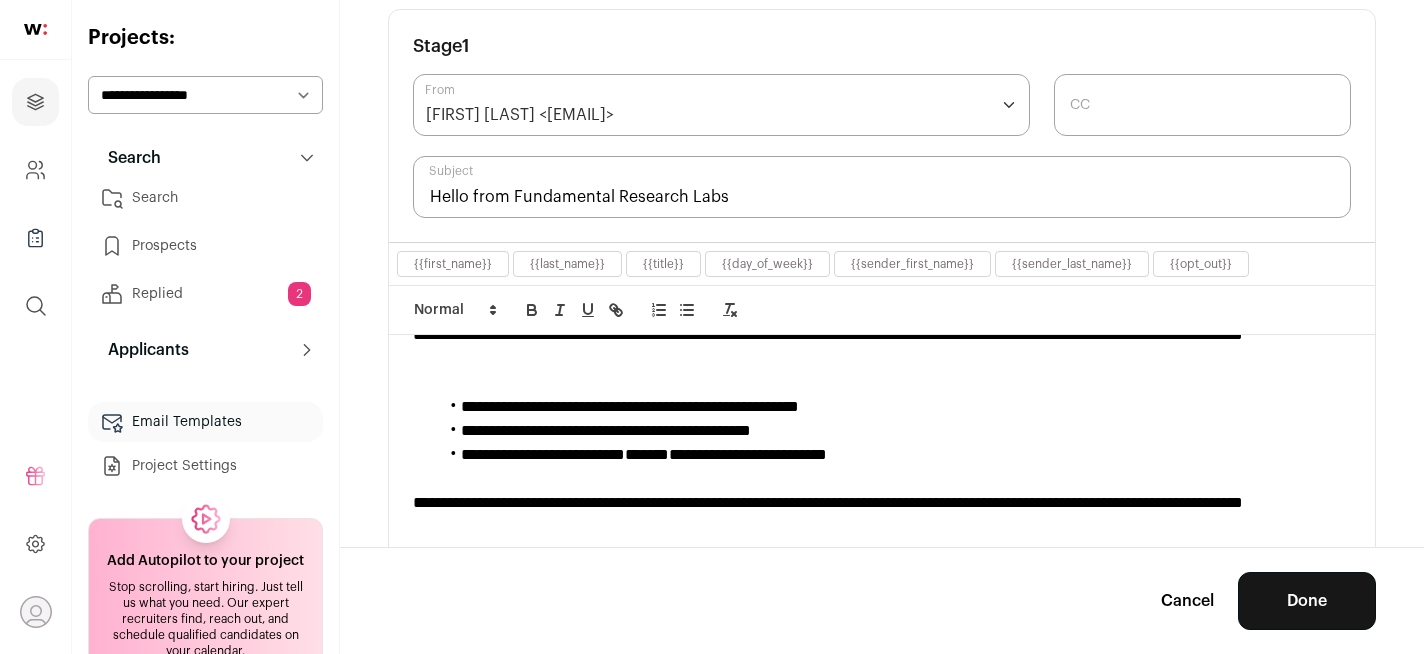 scroll, scrollTop: 179, scrollLeft: 0, axis: vertical 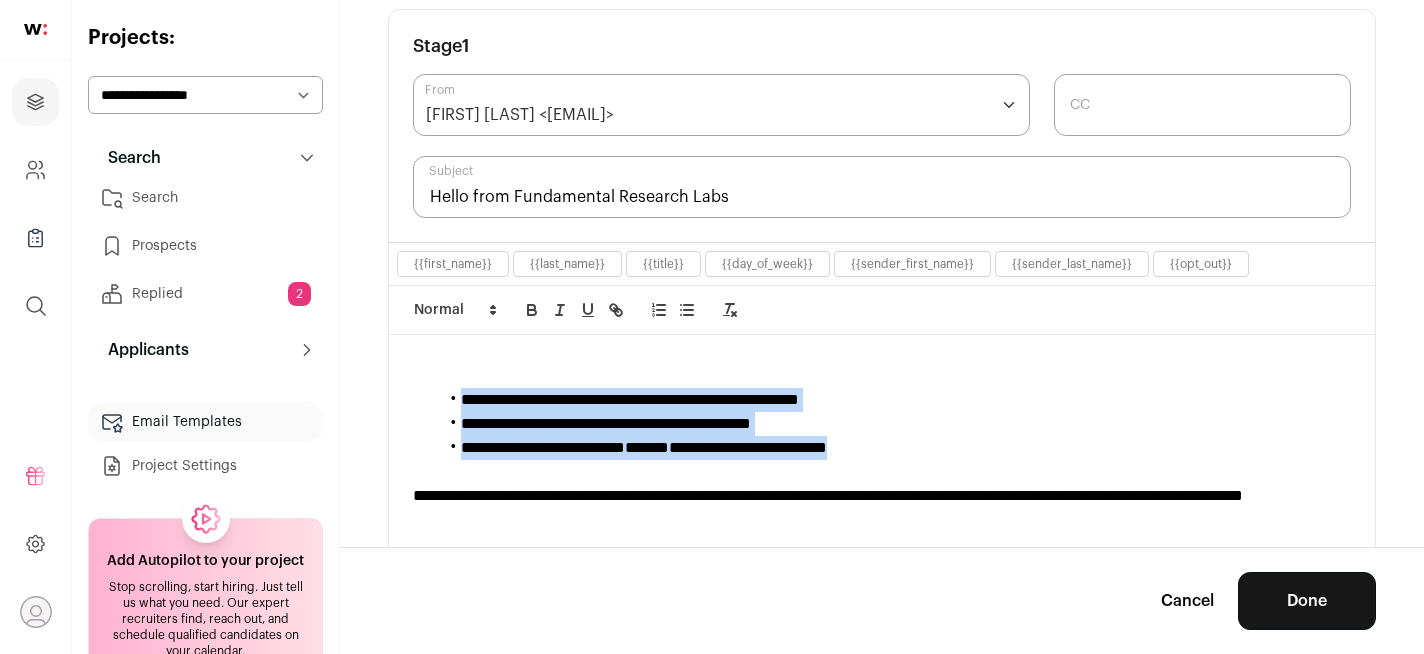 drag, startPoint x: 979, startPoint y: 458, endPoint x: 359, endPoint y: 402, distance: 622.52386 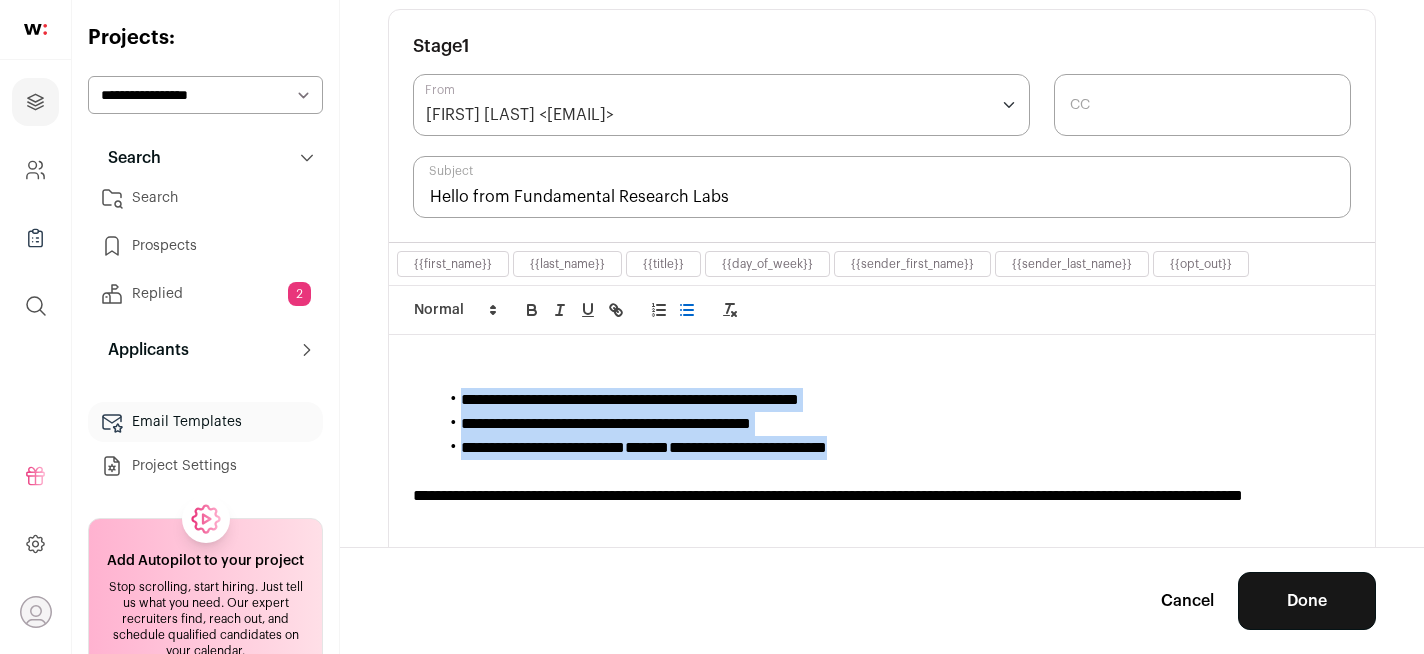 scroll, scrollTop: 214, scrollLeft: 0, axis: vertical 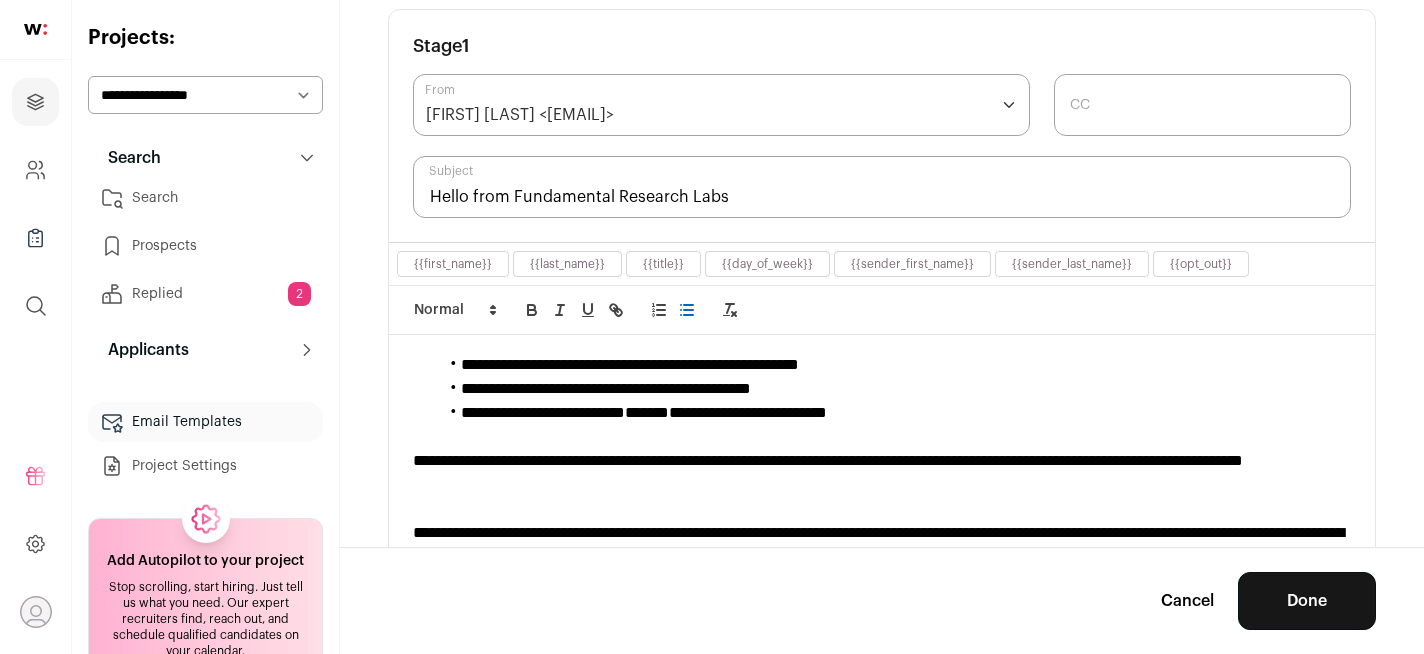 click on "**********" at bounding box center (882, 473) 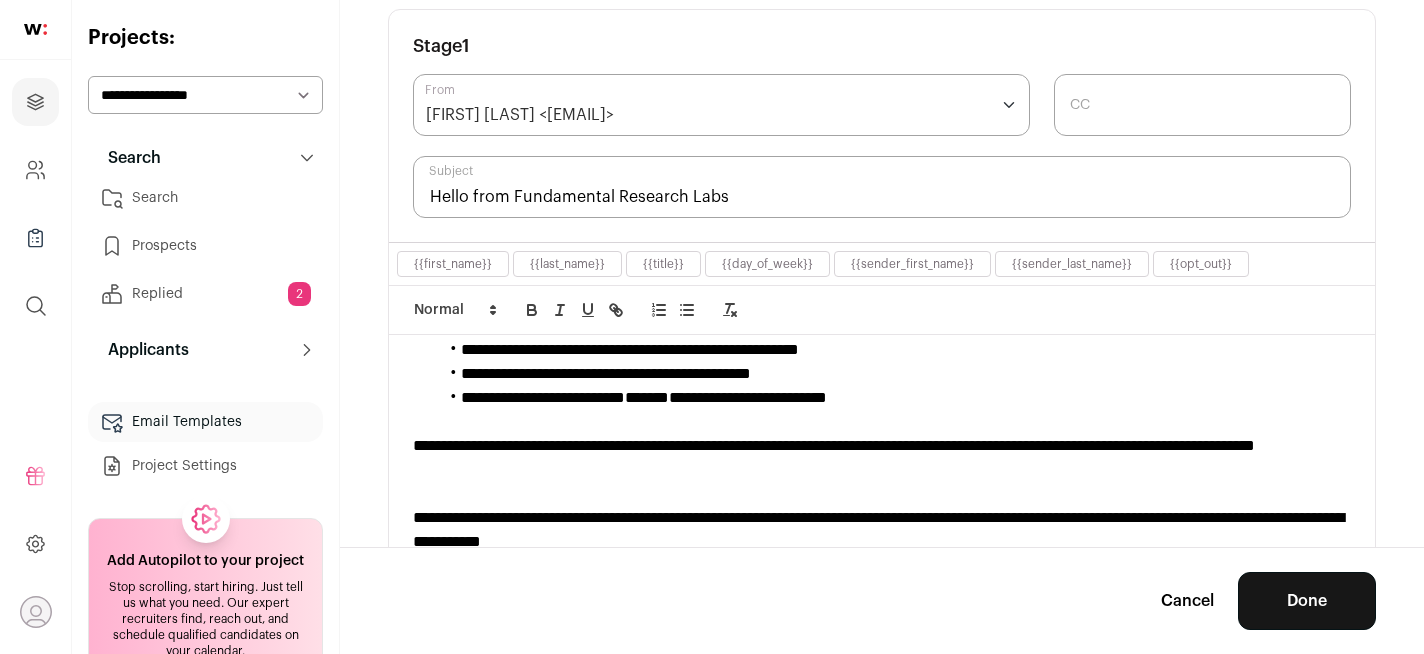 scroll, scrollTop: 237, scrollLeft: 0, axis: vertical 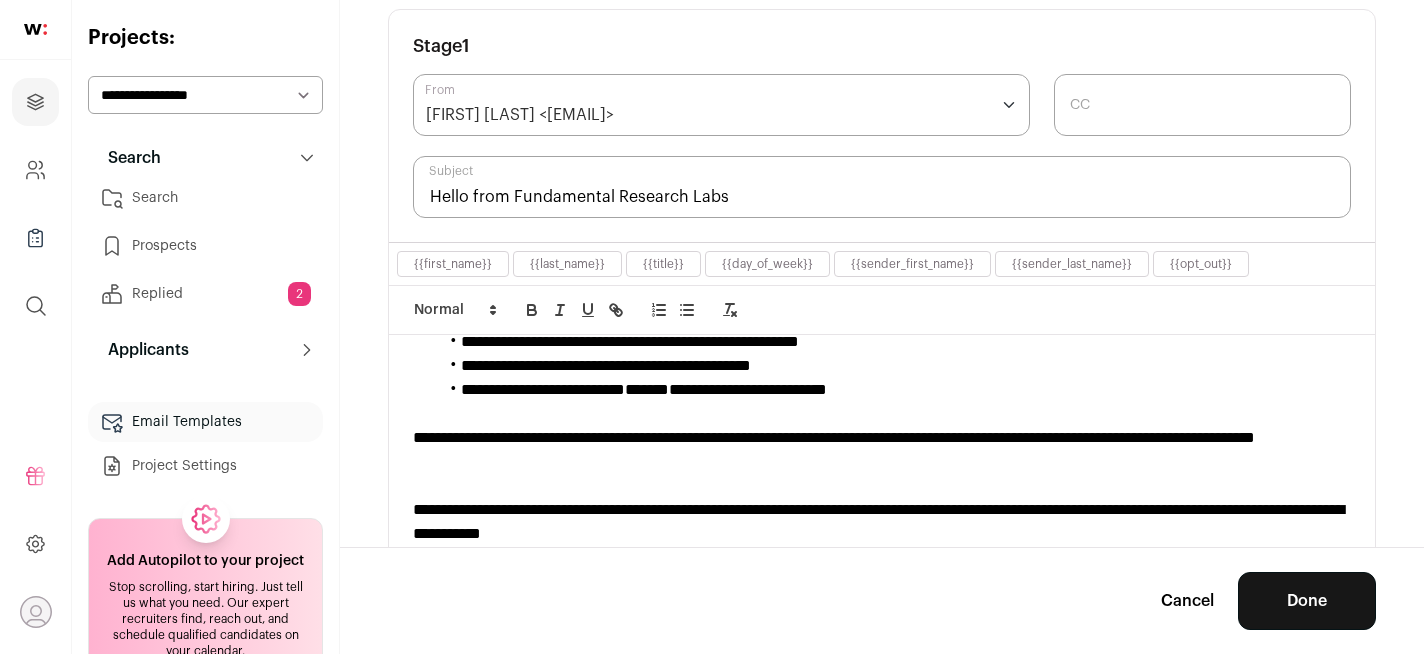 click on "**********" at bounding box center (882, 450) 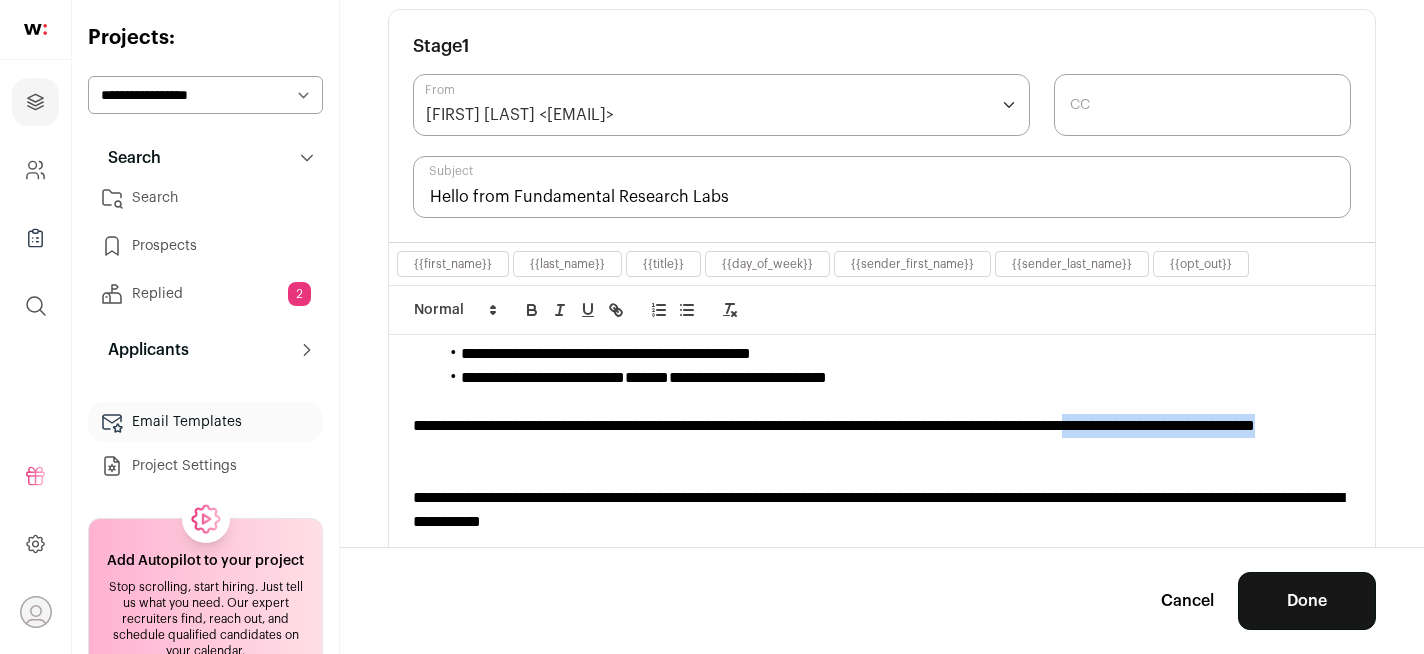 drag, startPoint x: 1270, startPoint y: 438, endPoint x: 1234, endPoint y: 424, distance: 38.626415 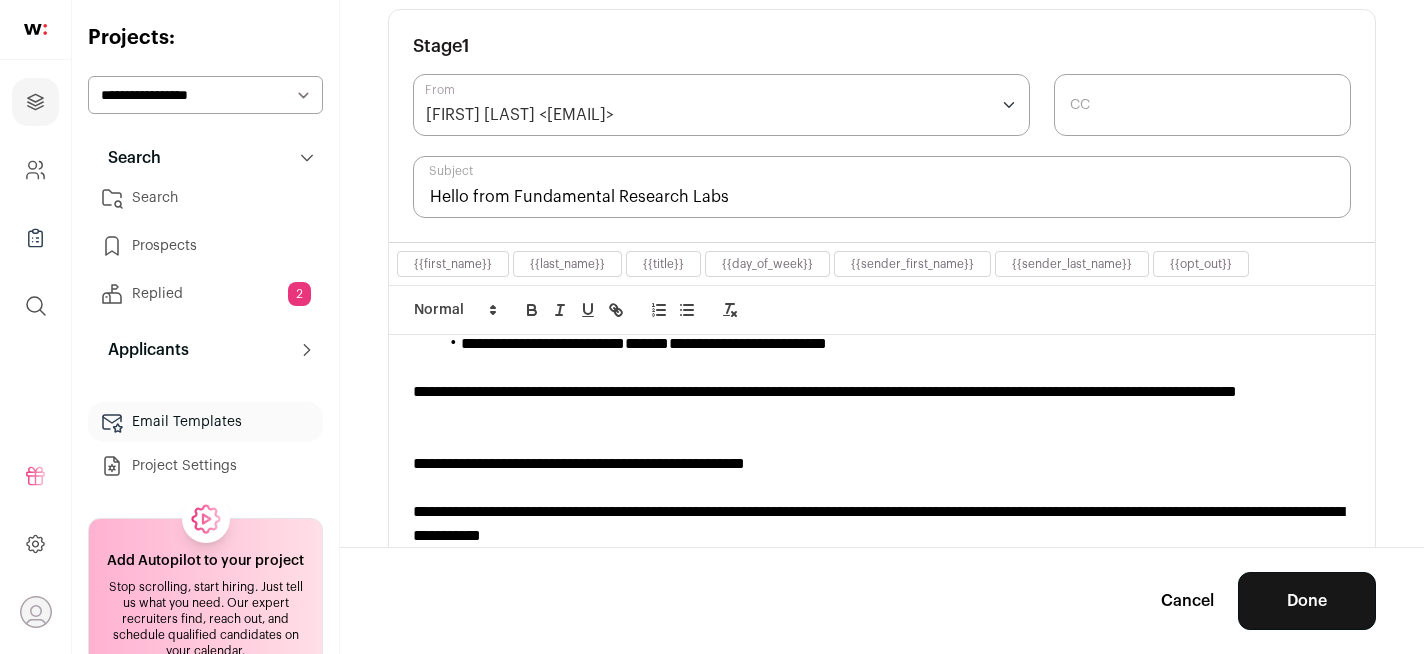 scroll, scrollTop: 297, scrollLeft: 0, axis: vertical 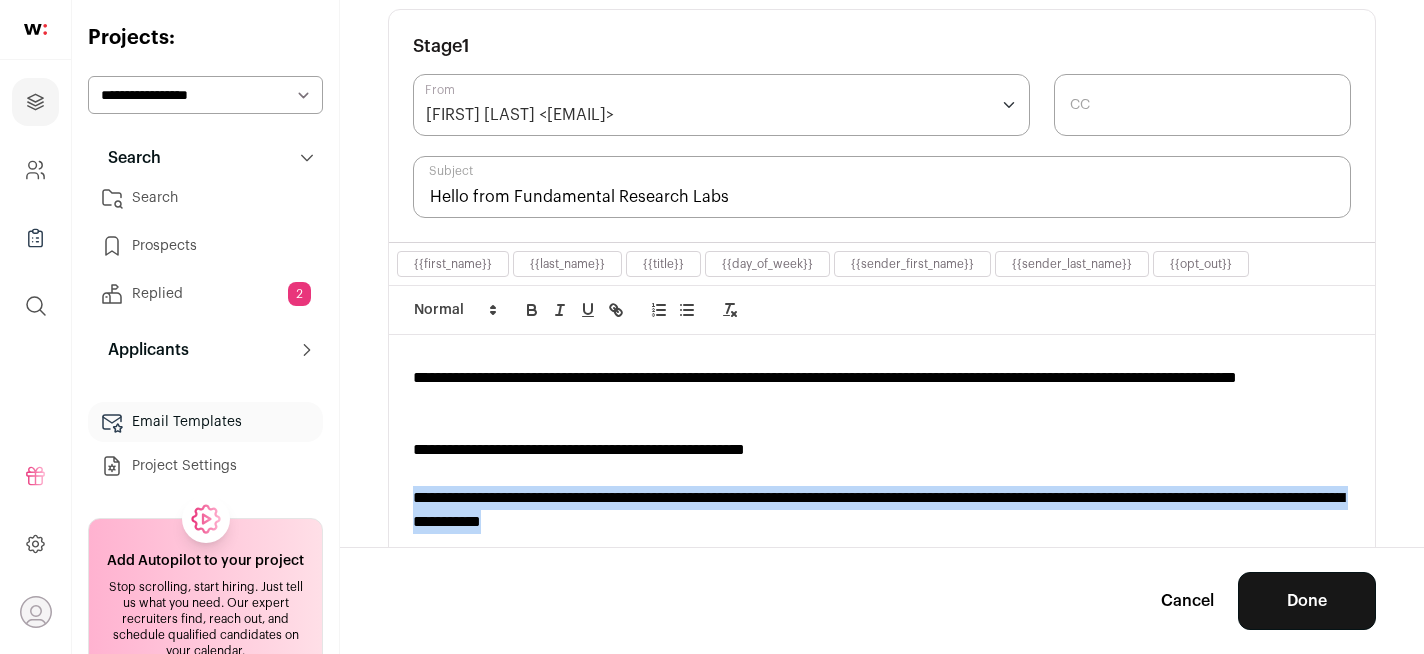 drag, startPoint x: 882, startPoint y: 524, endPoint x: 398, endPoint y: 500, distance: 484.59467 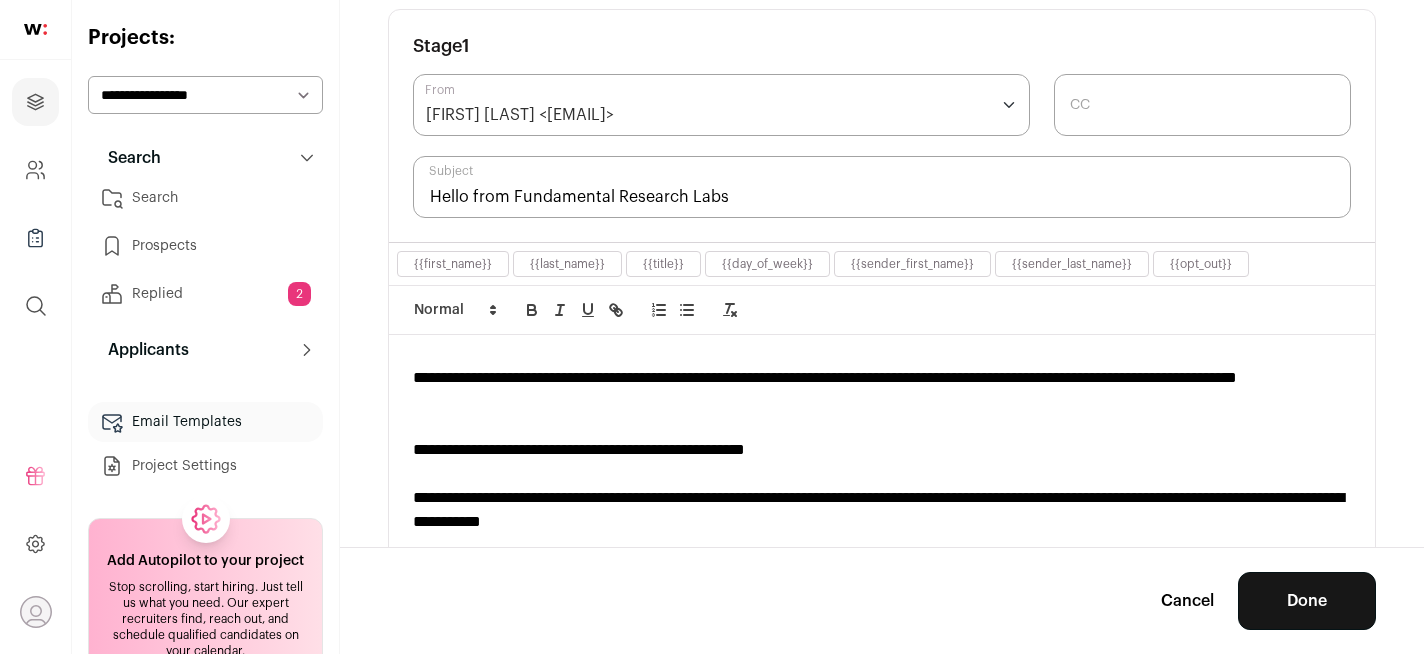 click on "**********" at bounding box center [882, 510] 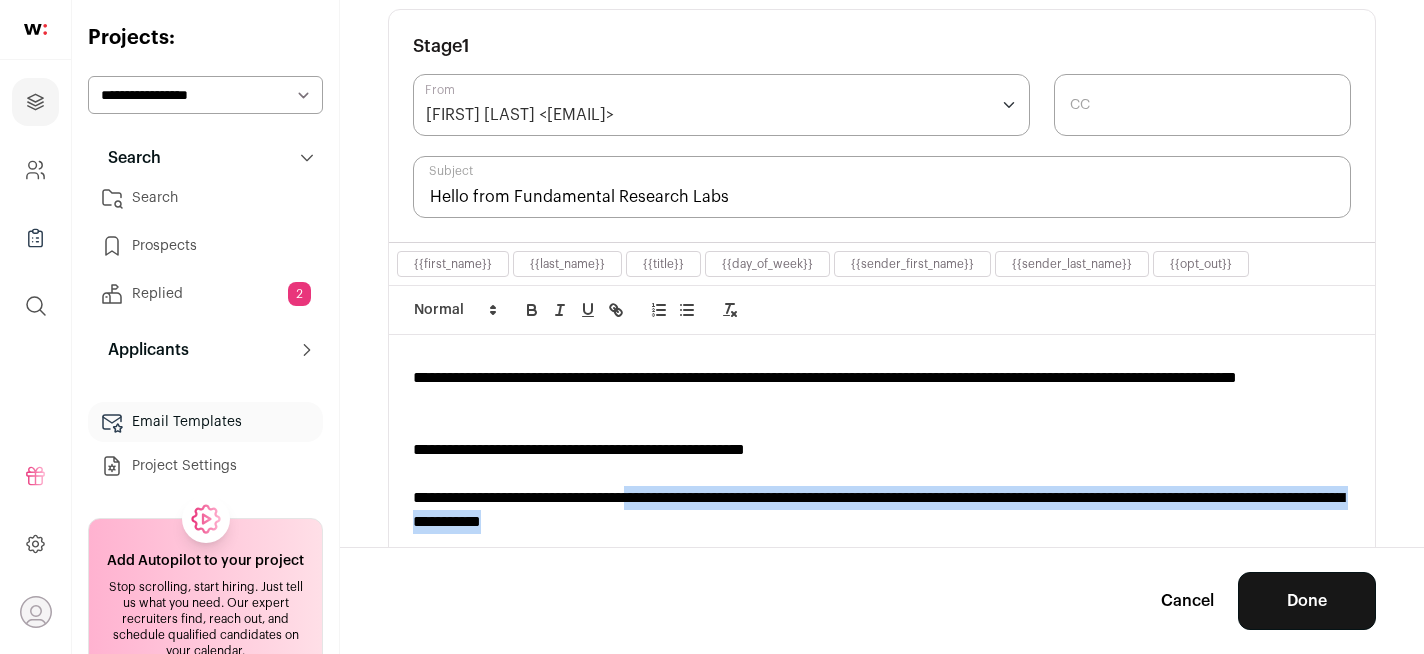 drag, startPoint x: 835, startPoint y: 520, endPoint x: 685, endPoint y: 497, distance: 151.75308 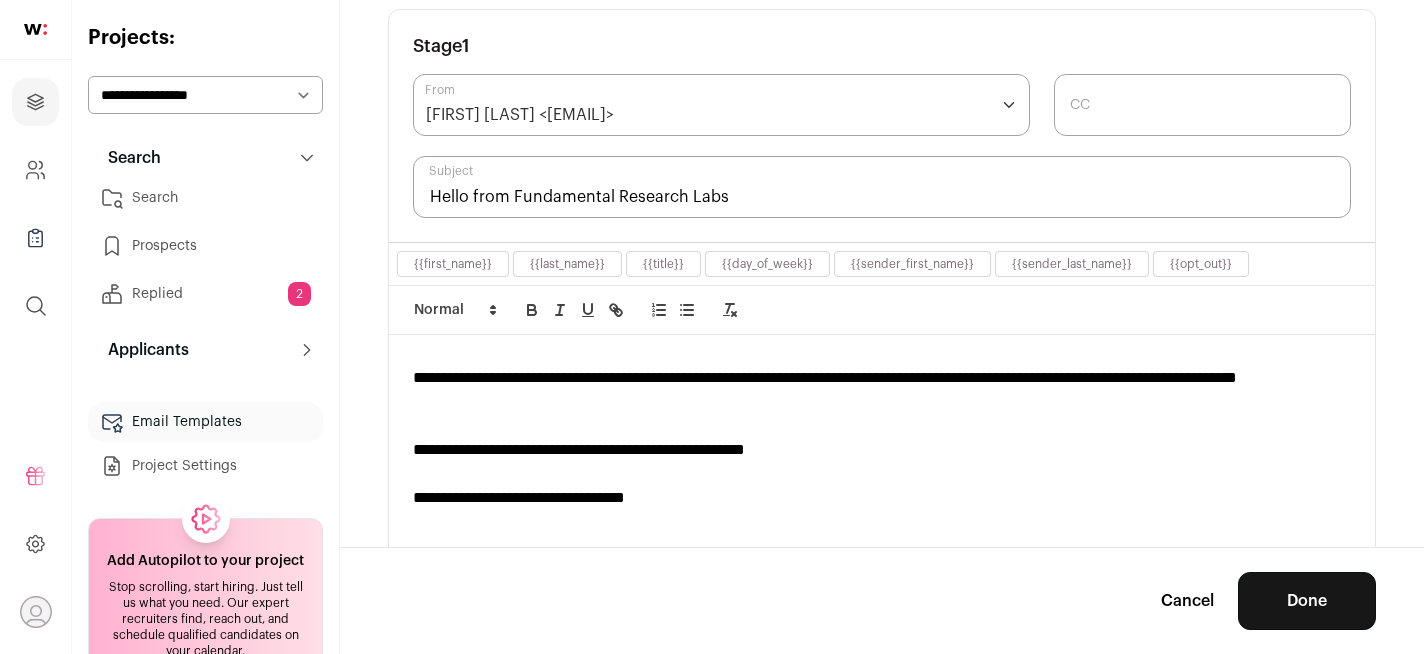 scroll, scrollTop: 329, scrollLeft: 0, axis: vertical 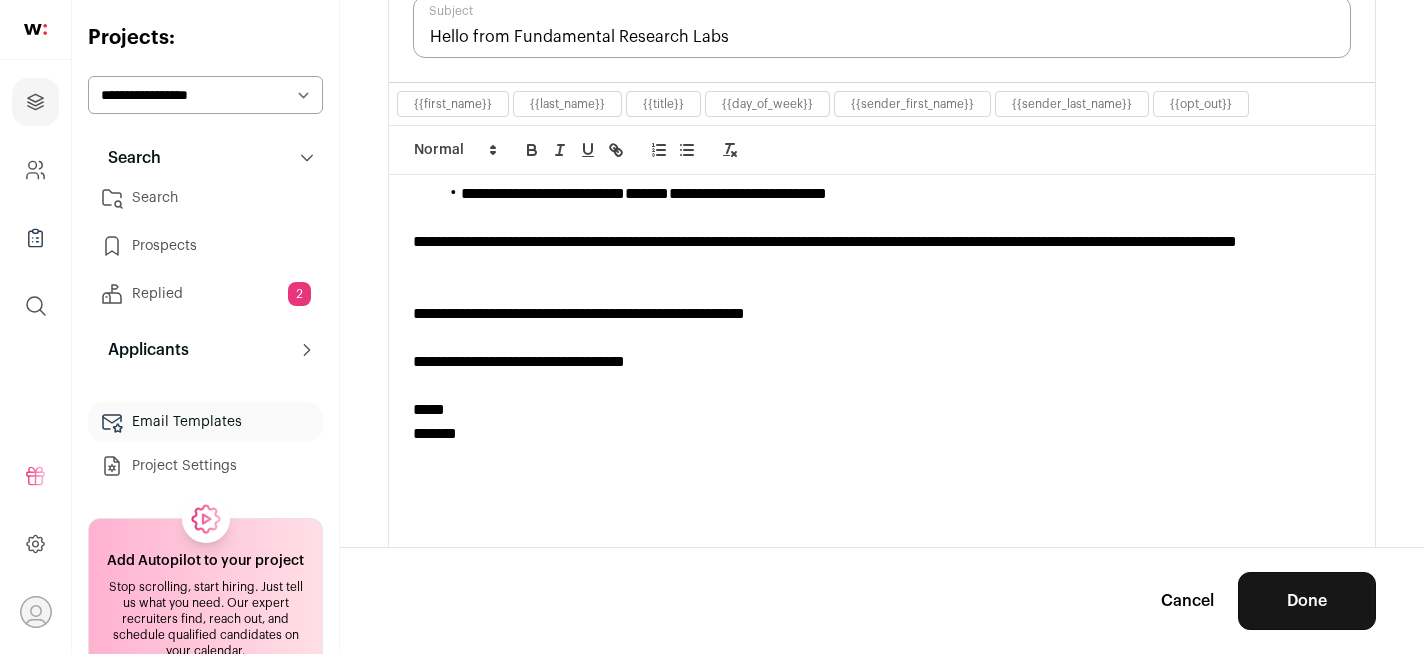 click on "*****" at bounding box center (882, 410) 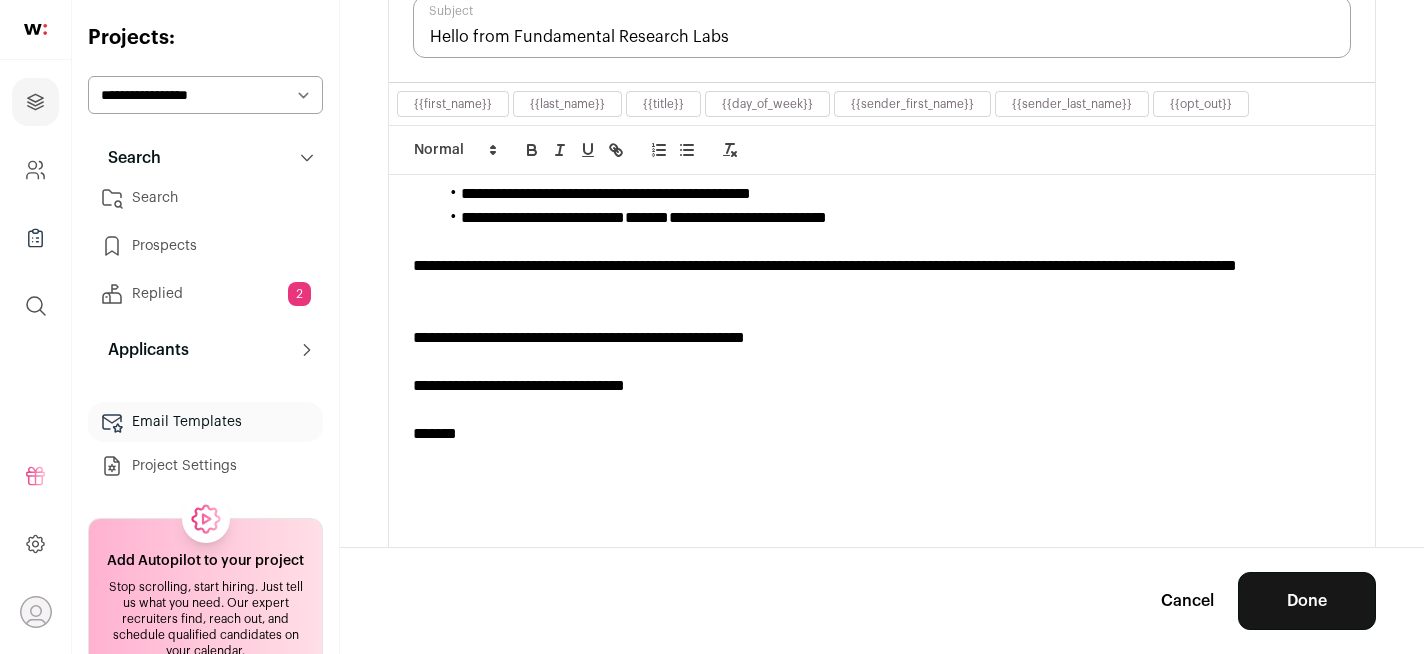 scroll, scrollTop: 249, scrollLeft: 0, axis: vertical 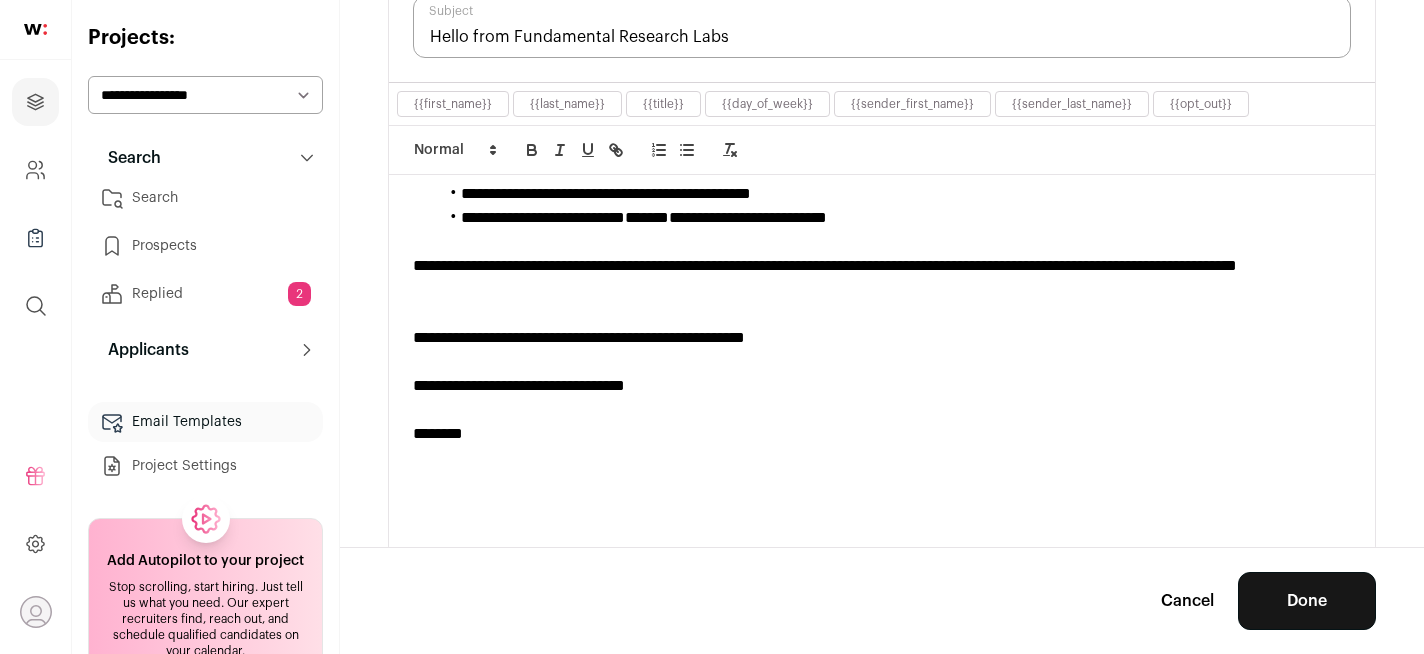 click on "**********" at bounding box center [882, 338] 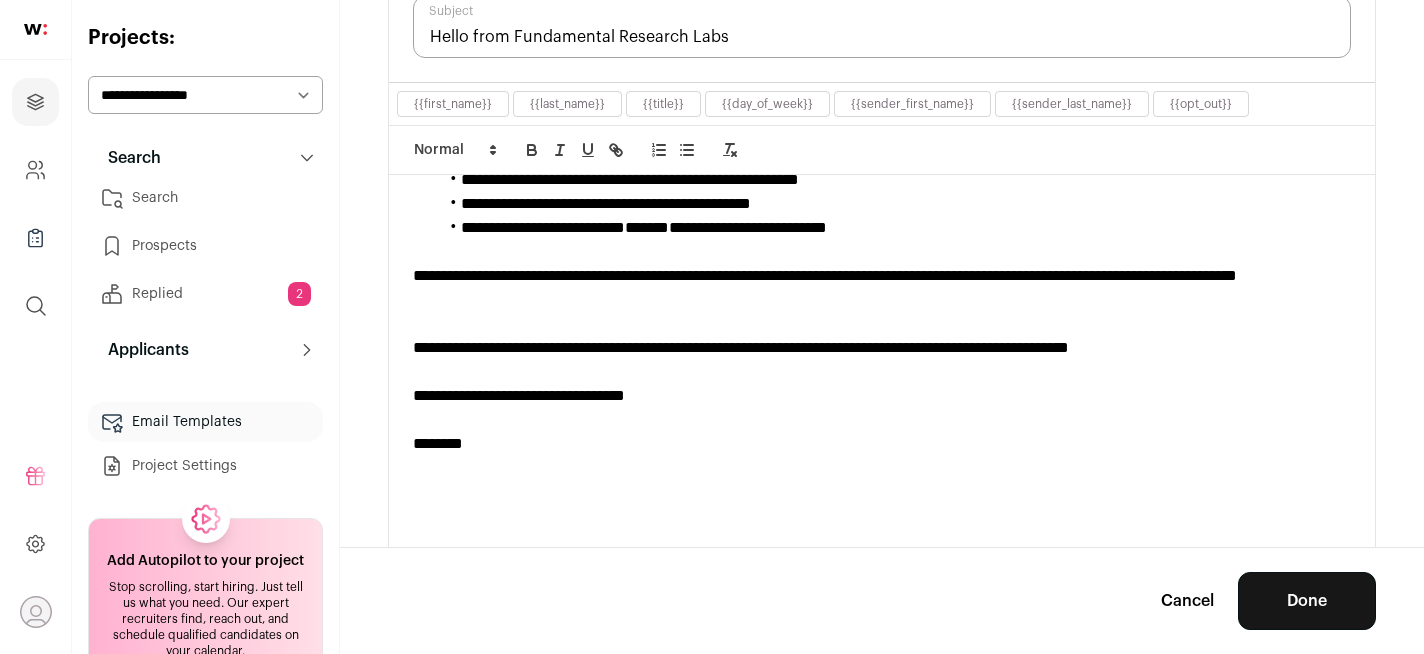 click on "**********" at bounding box center [882, 348] 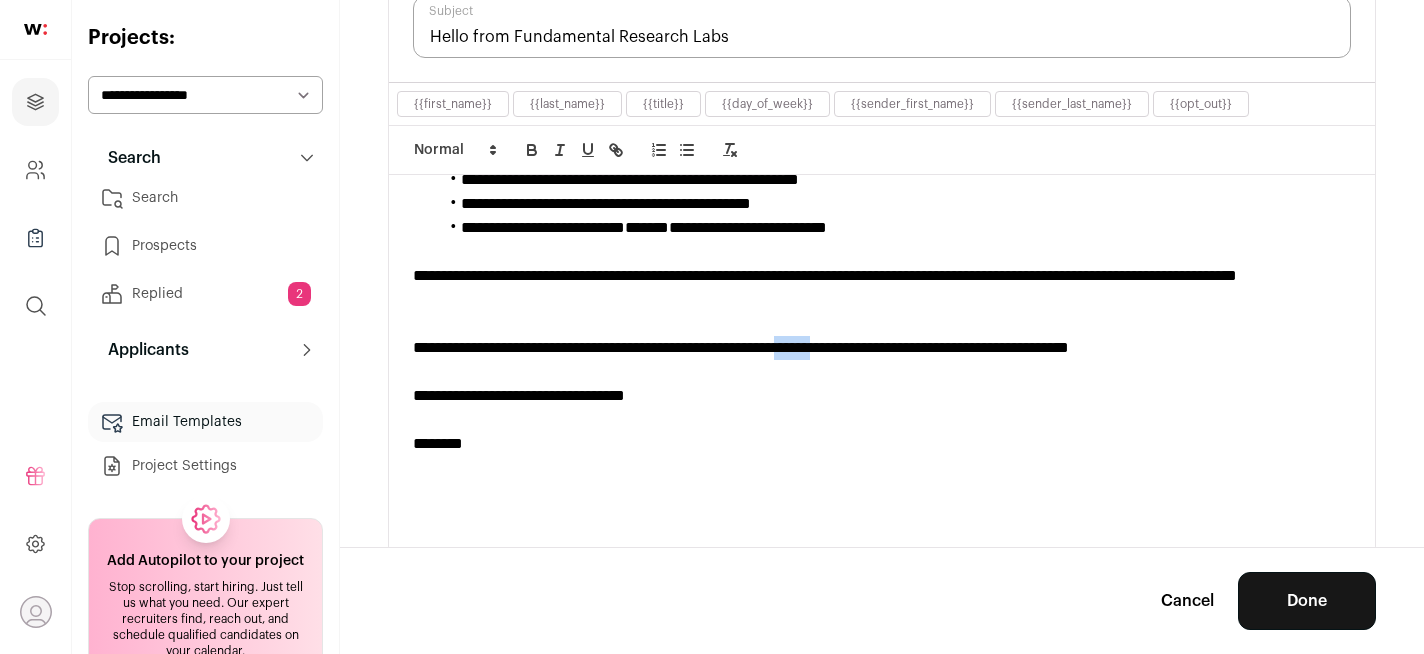 click on "**********" at bounding box center [882, 348] 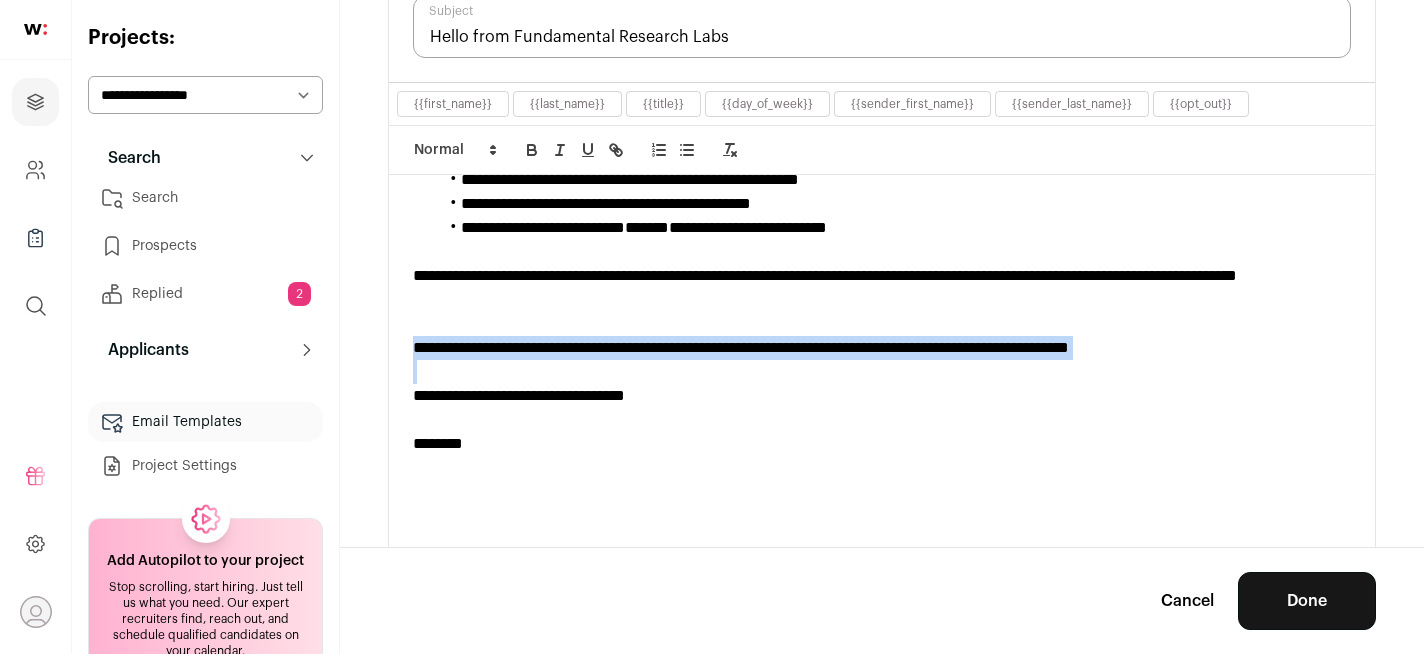 click on "**********" at bounding box center (882, 348) 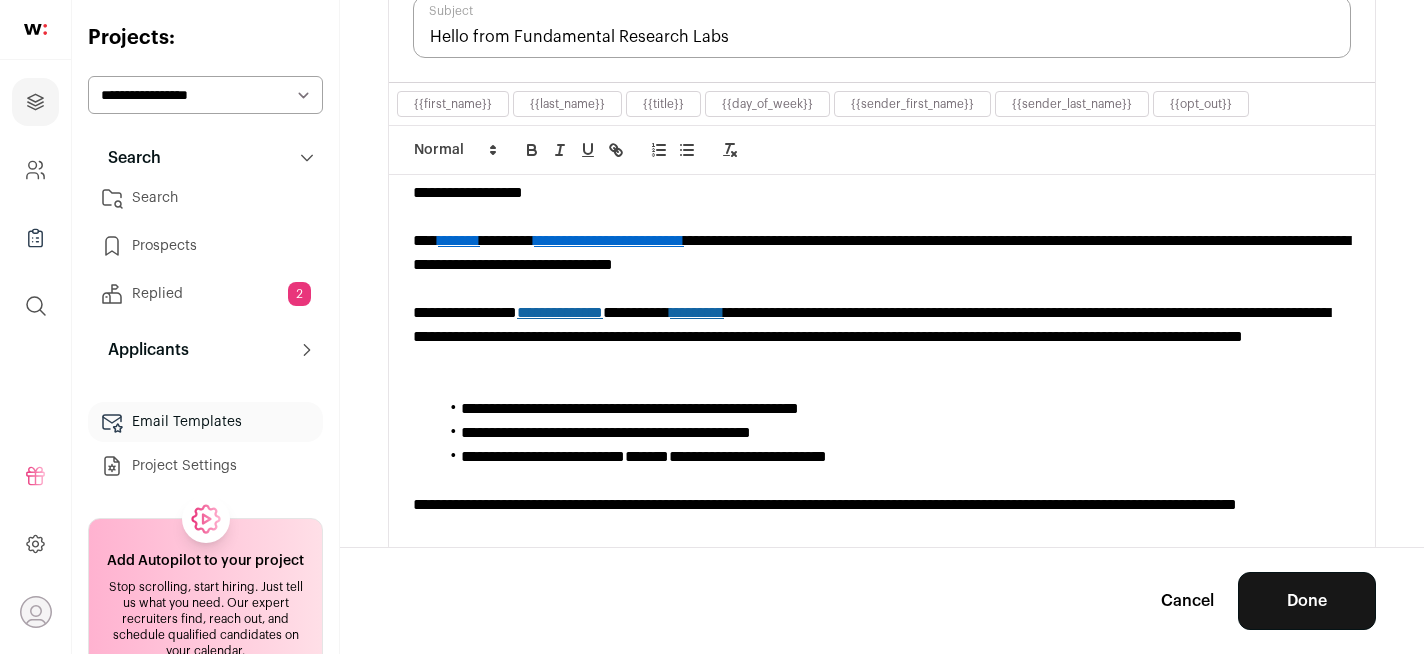 scroll, scrollTop: 14, scrollLeft: 0, axis: vertical 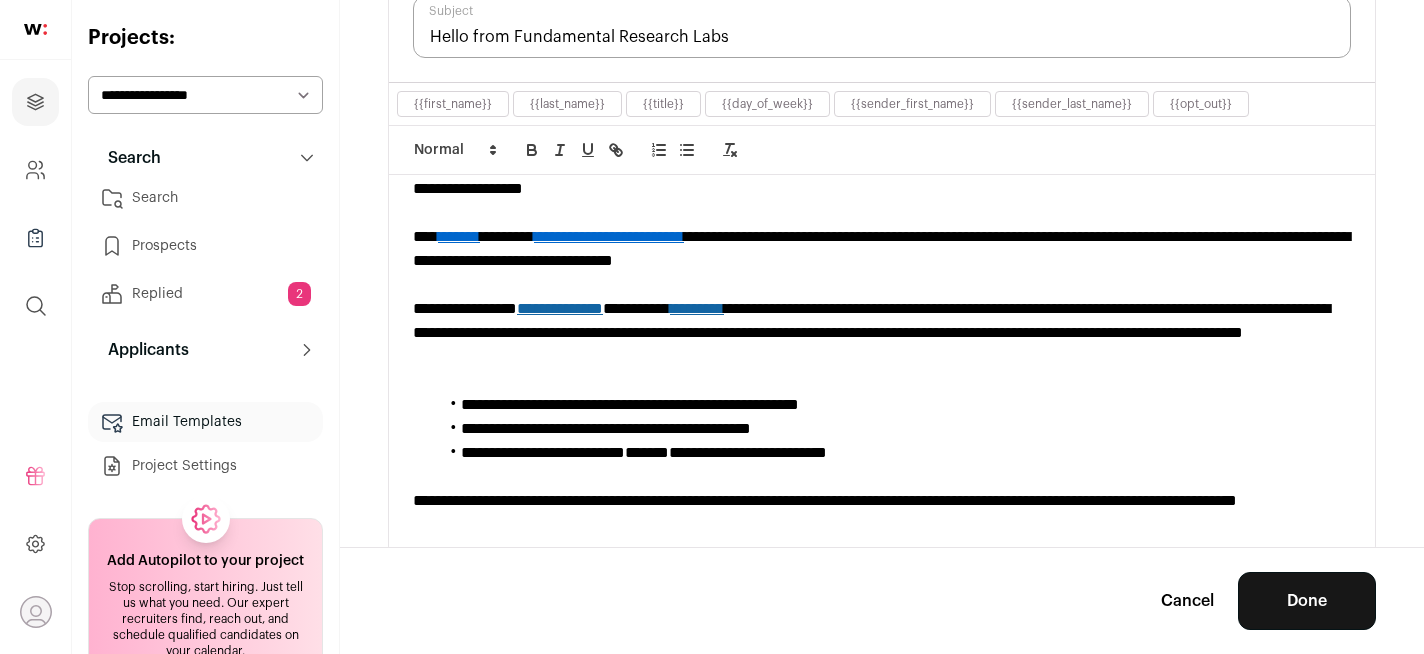 click on "**********" at bounding box center (609, 236) 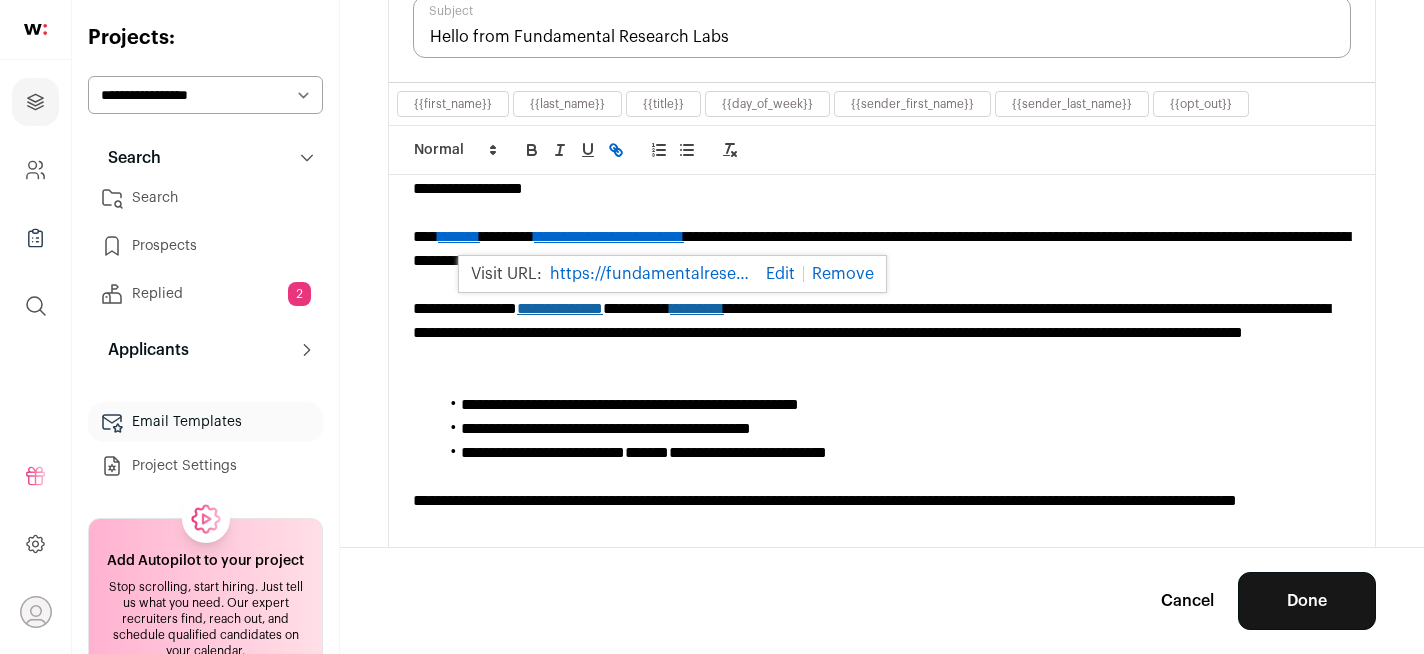 click at bounding box center (882, 381) 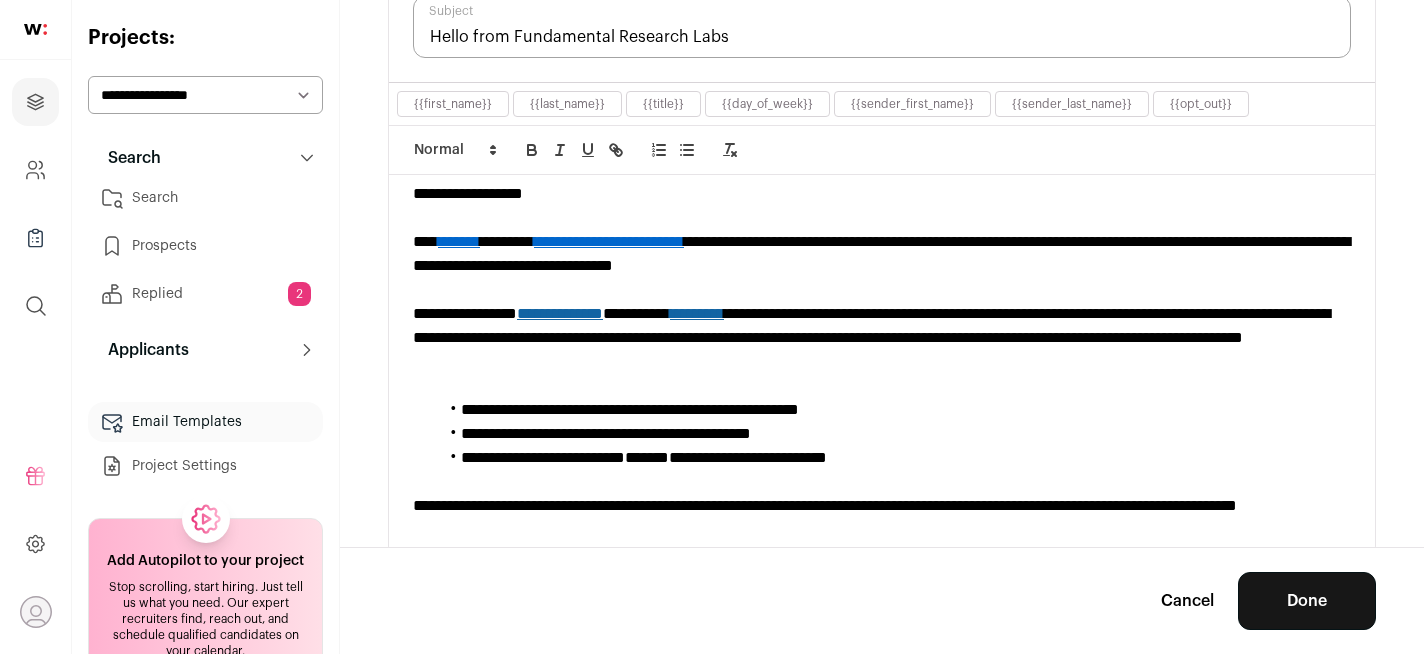 scroll, scrollTop: 5, scrollLeft: 0, axis: vertical 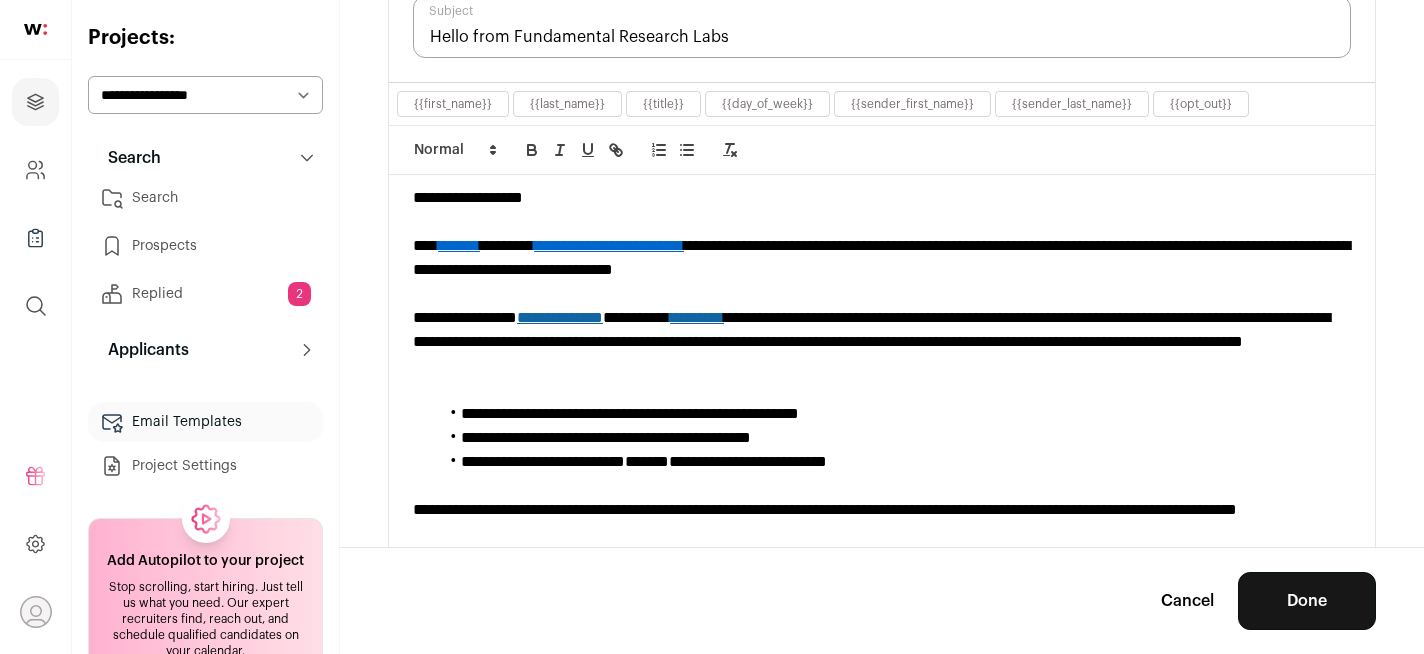 click on "**********" at bounding box center (609, 245) 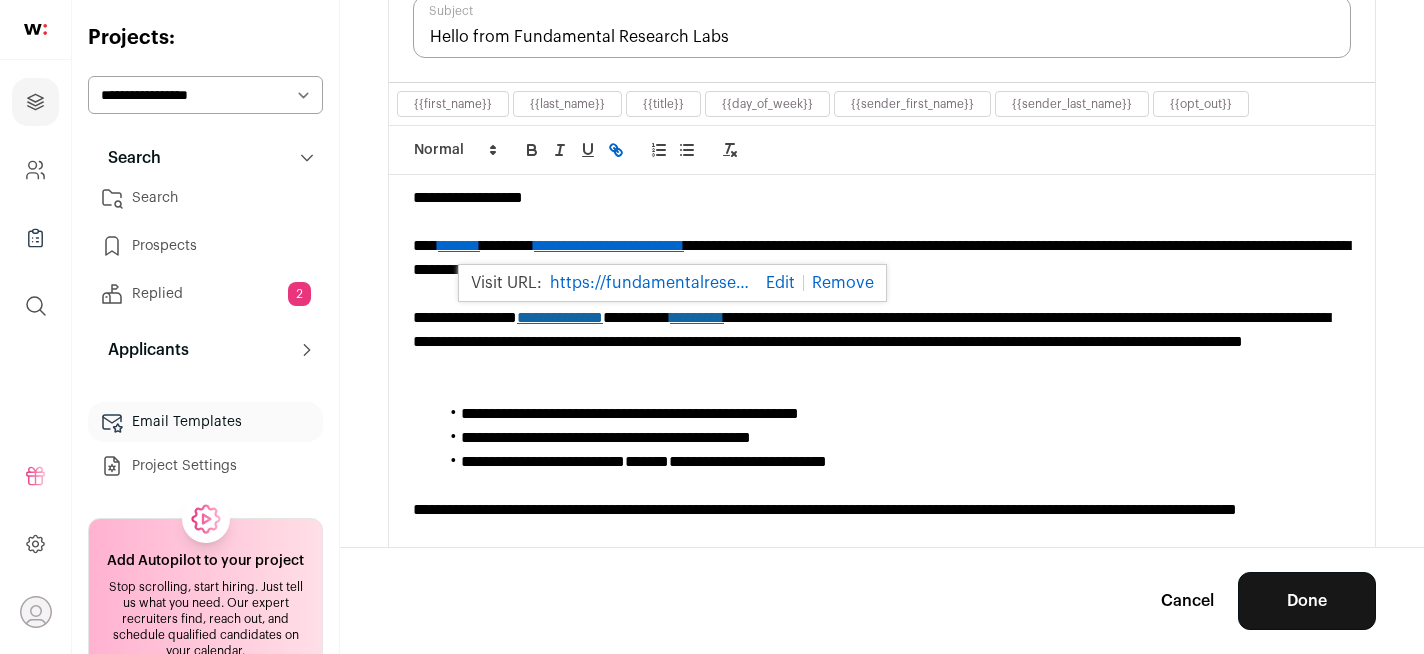 click at bounding box center [777, 283] 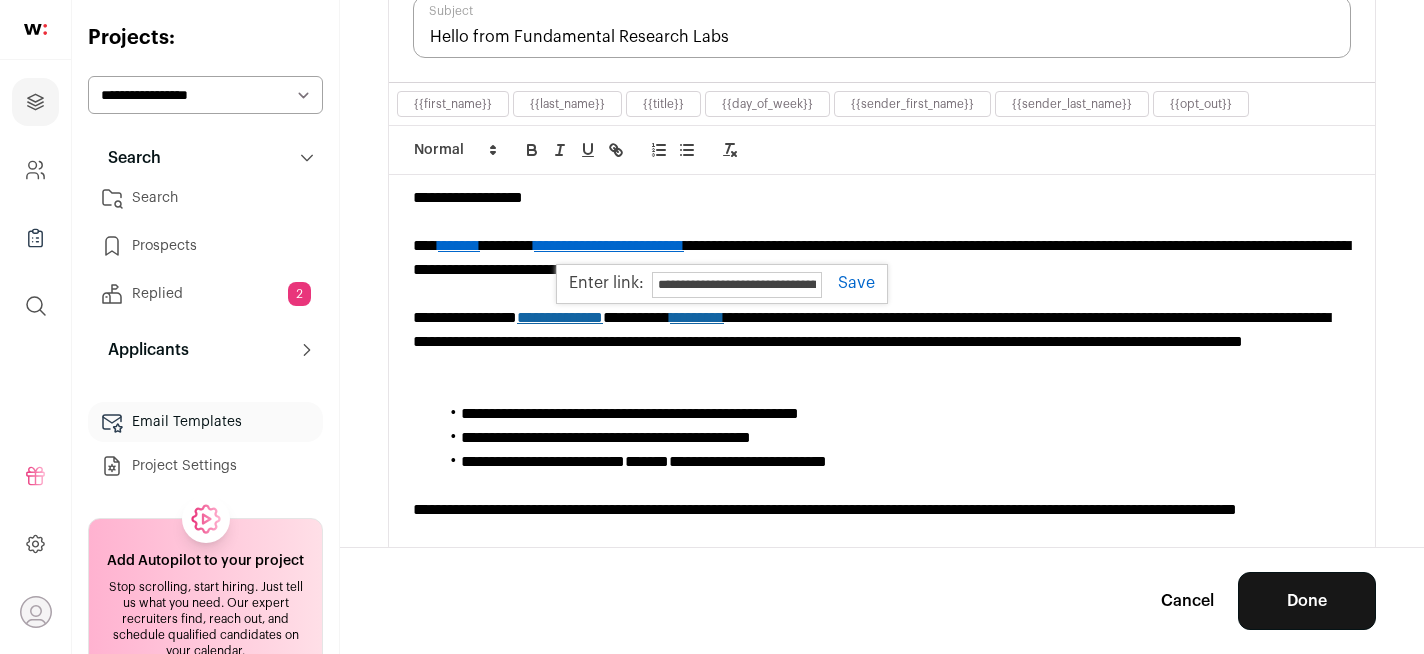 paste on "**********" 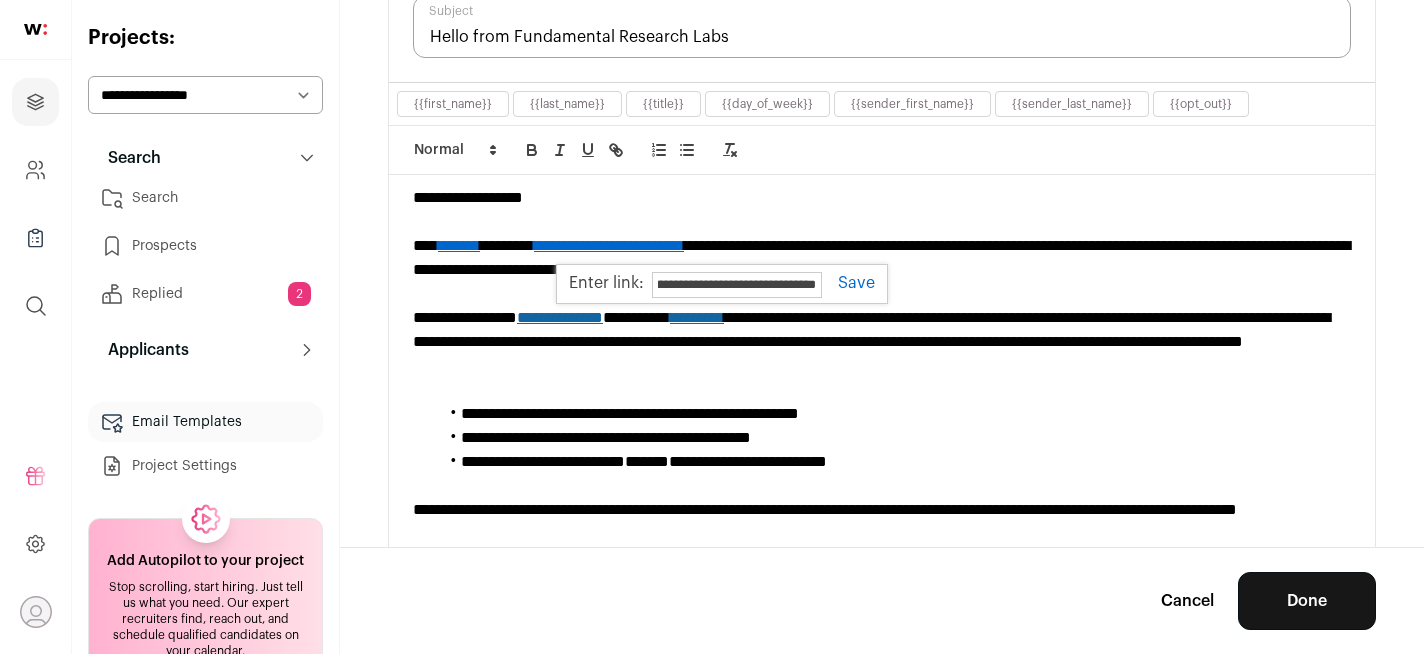 type on "**********" 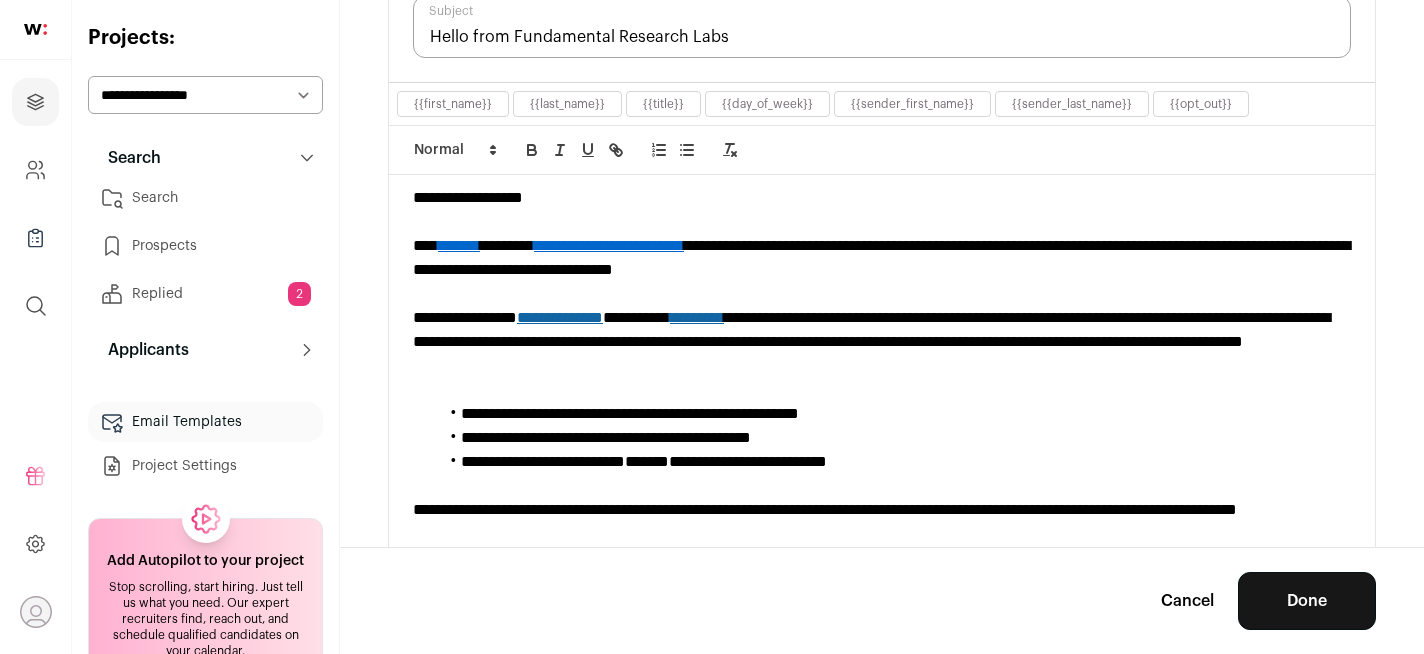 click on "**********" at bounding box center [609, 245] 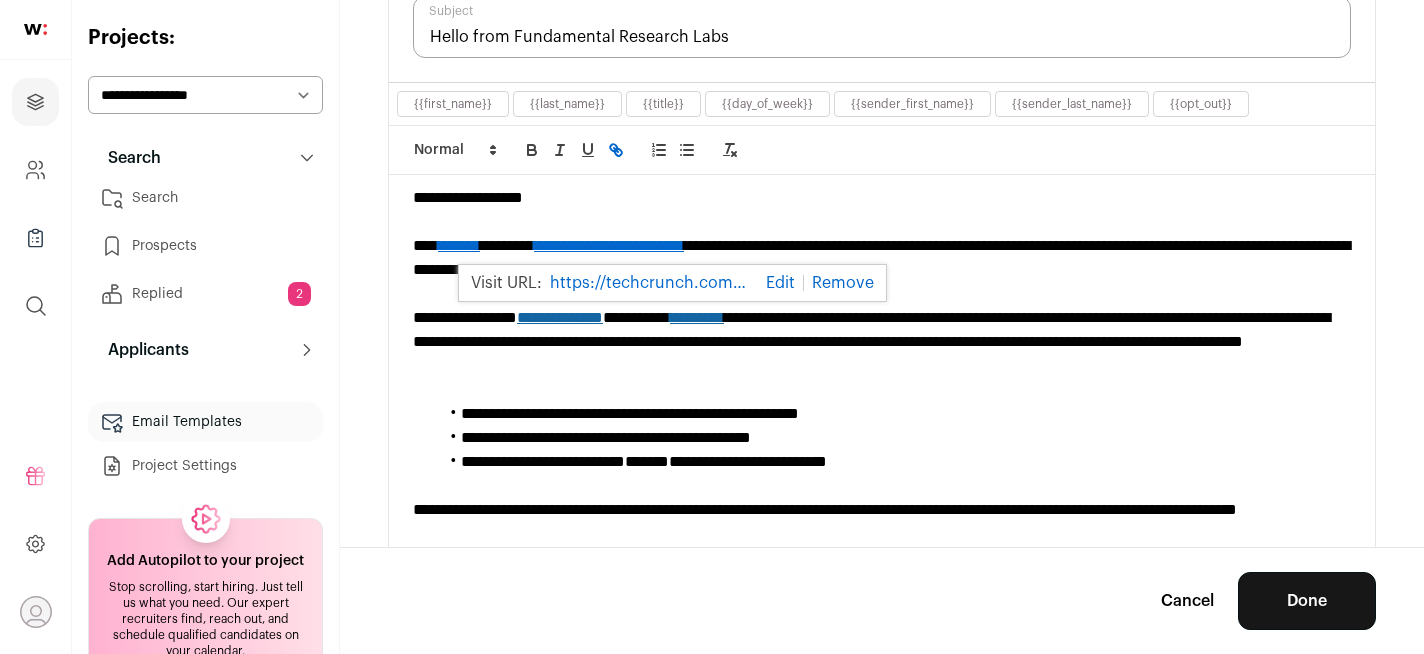 click on "**********" at bounding box center (882, 258) 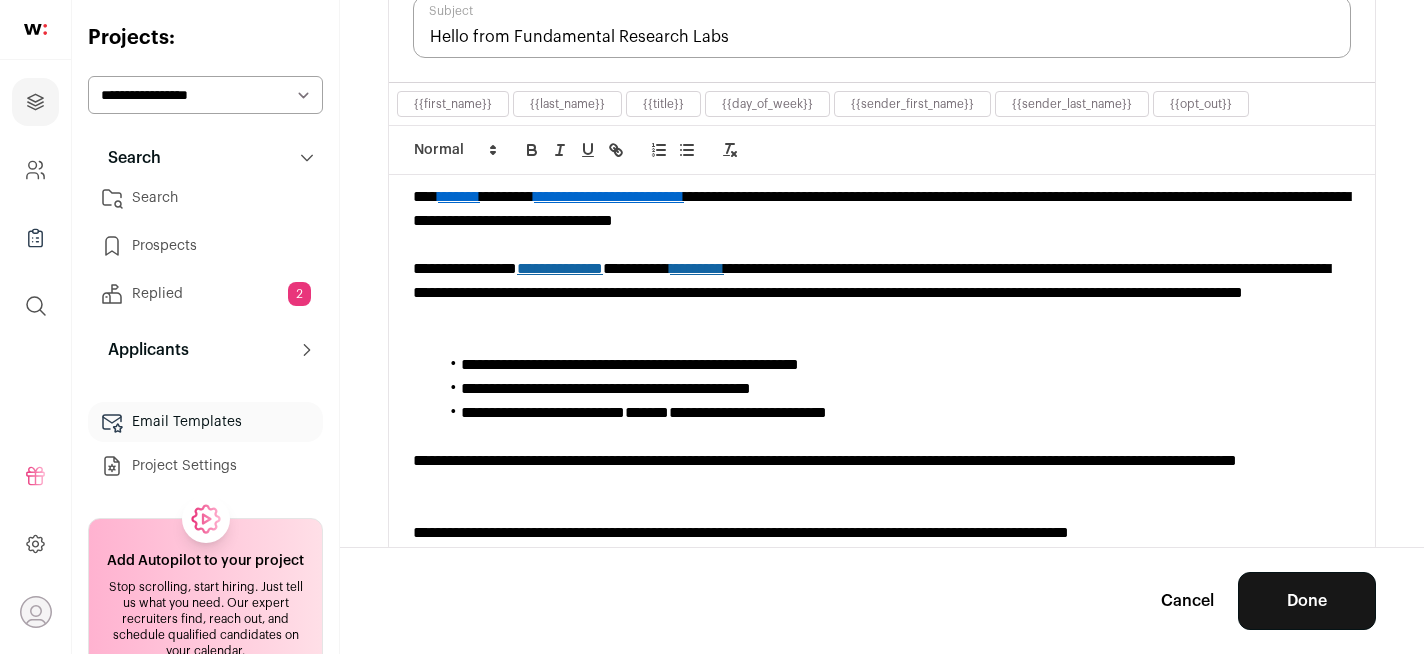scroll, scrollTop: 58, scrollLeft: 0, axis: vertical 